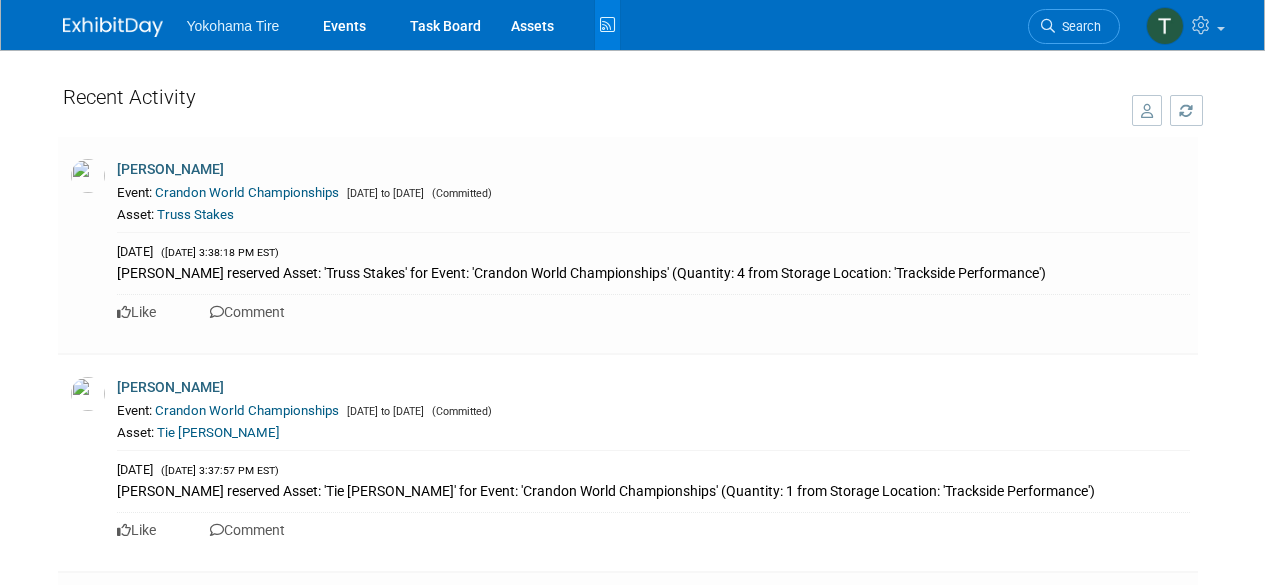 scroll, scrollTop: 6804, scrollLeft: 0, axis: vertical 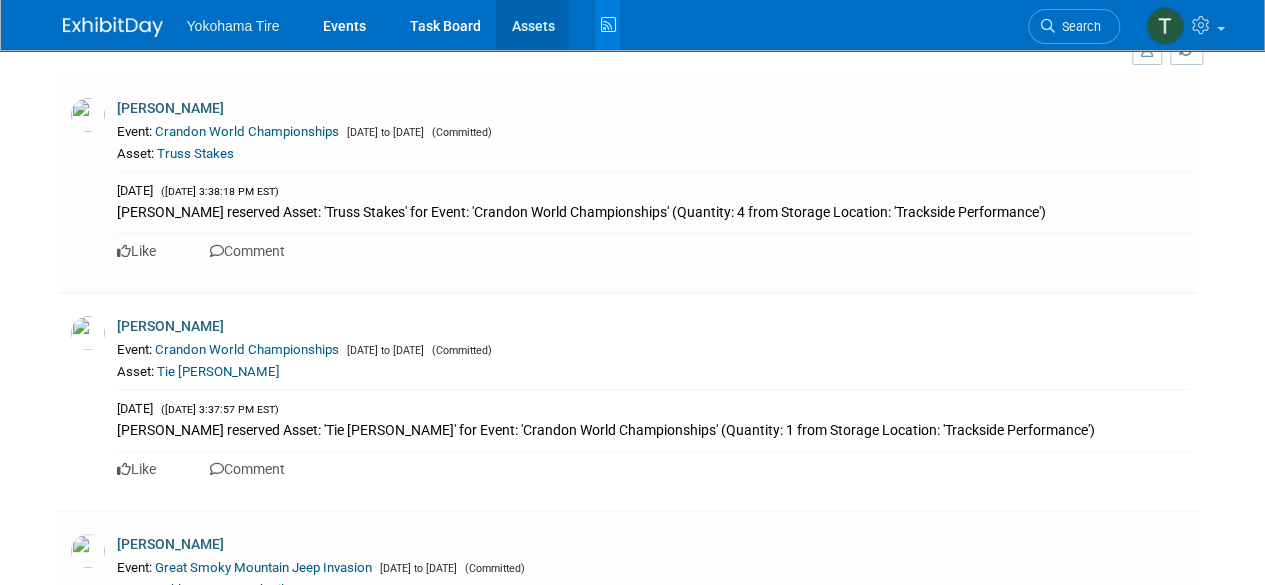 click on "Assets" at bounding box center [532, 25] 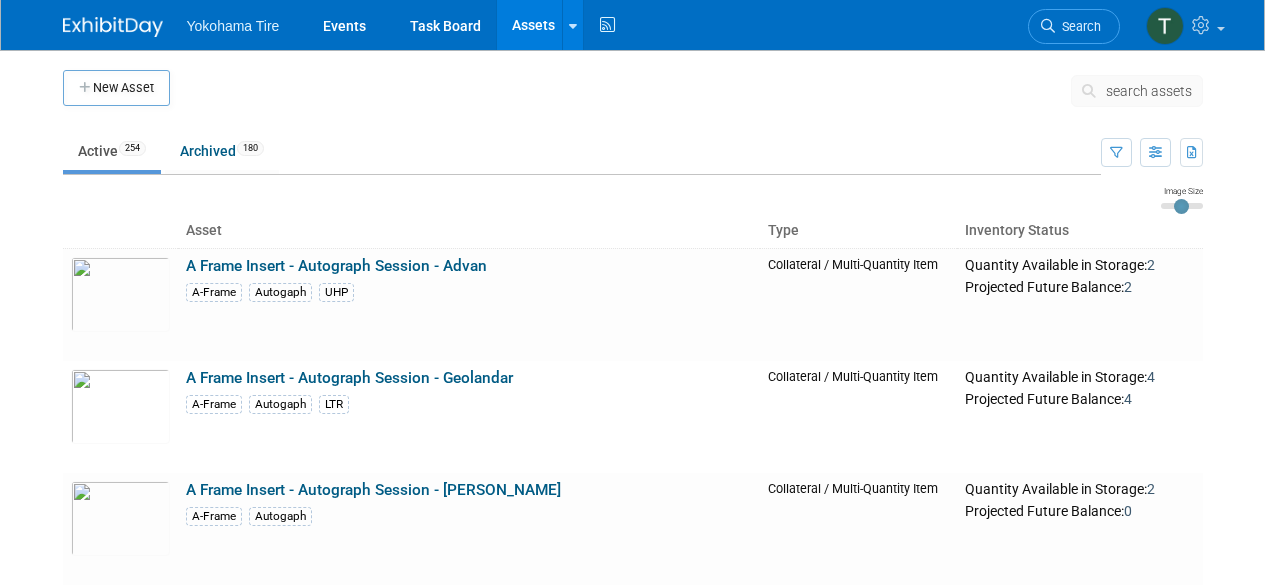 scroll, scrollTop: 0, scrollLeft: 0, axis: both 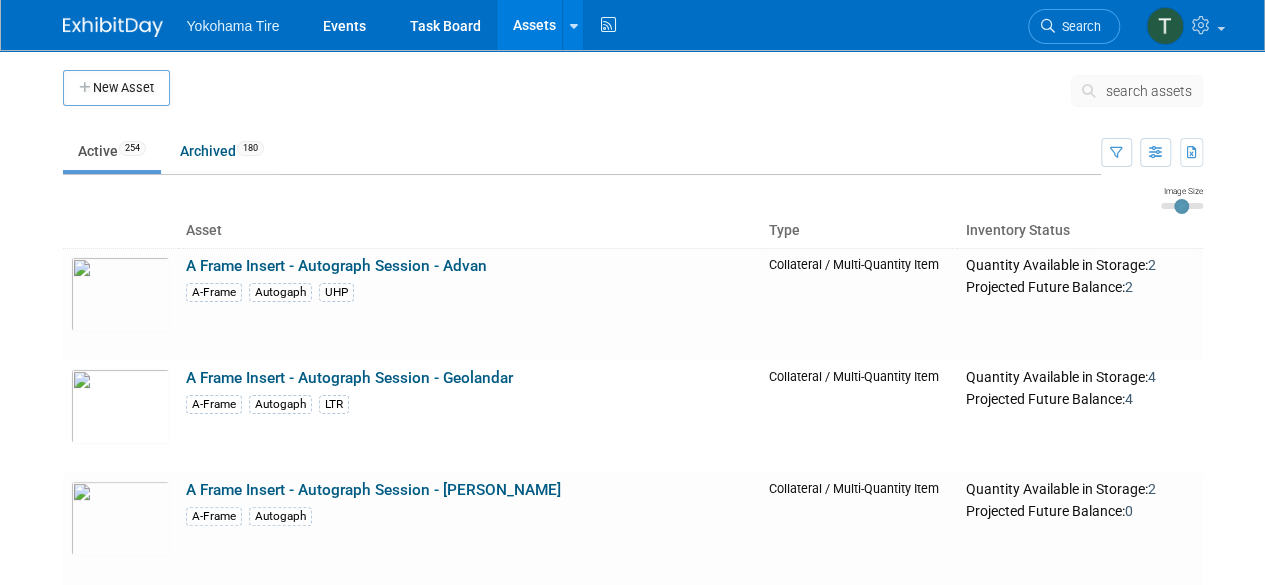 click on "Assets" at bounding box center [533, 25] 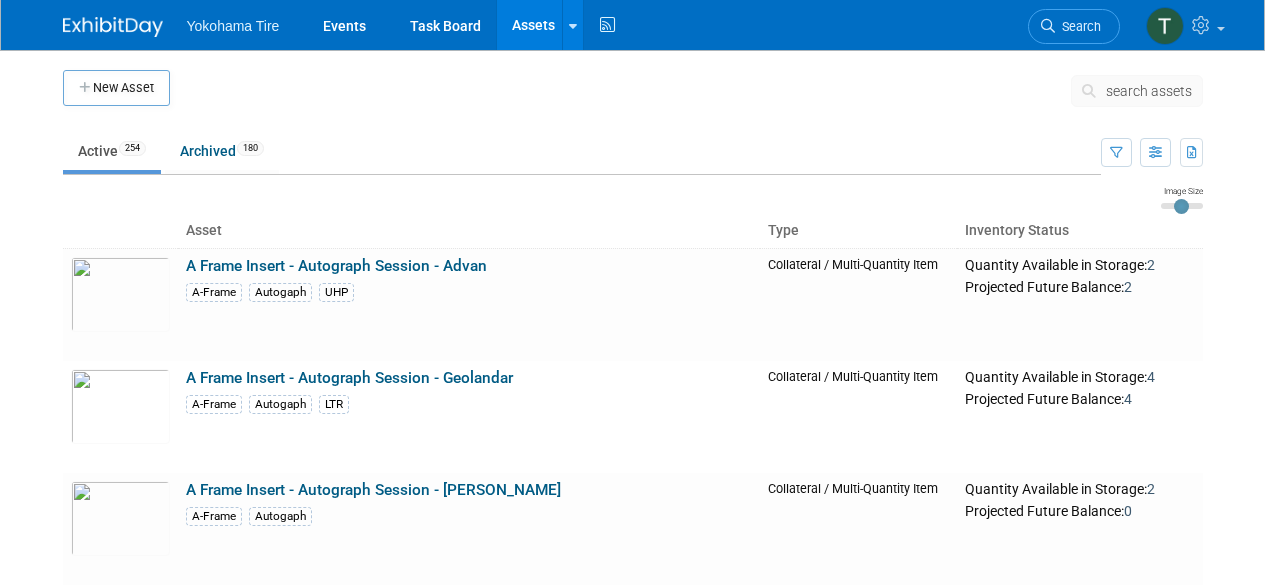 scroll, scrollTop: 0, scrollLeft: 0, axis: both 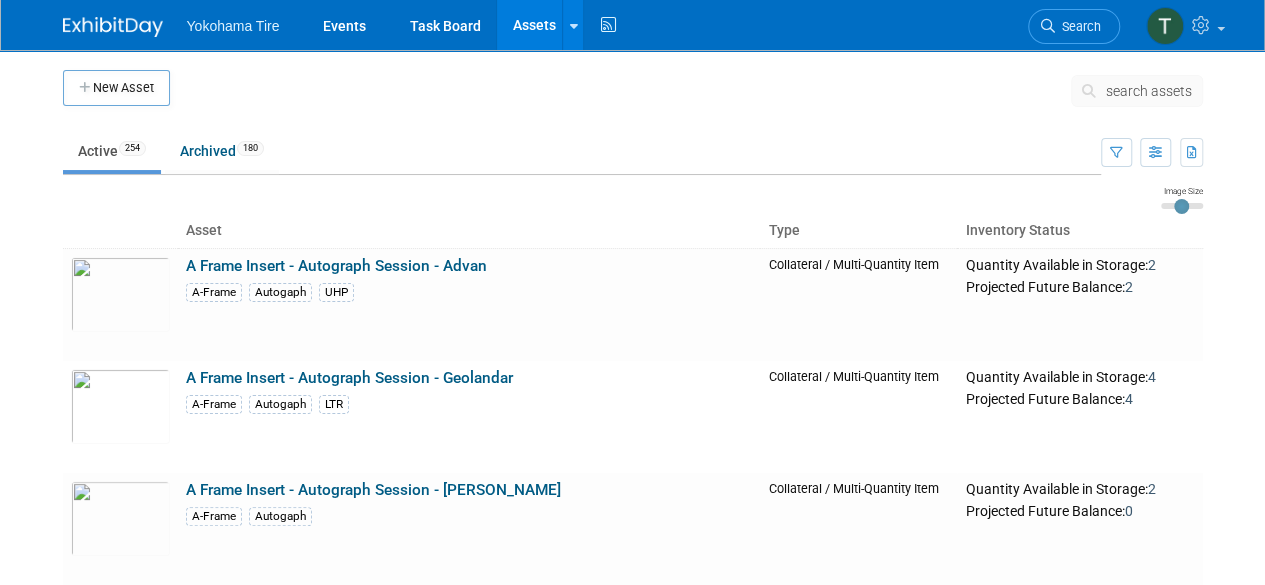 click on "Assets" at bounding box center [533, 25] 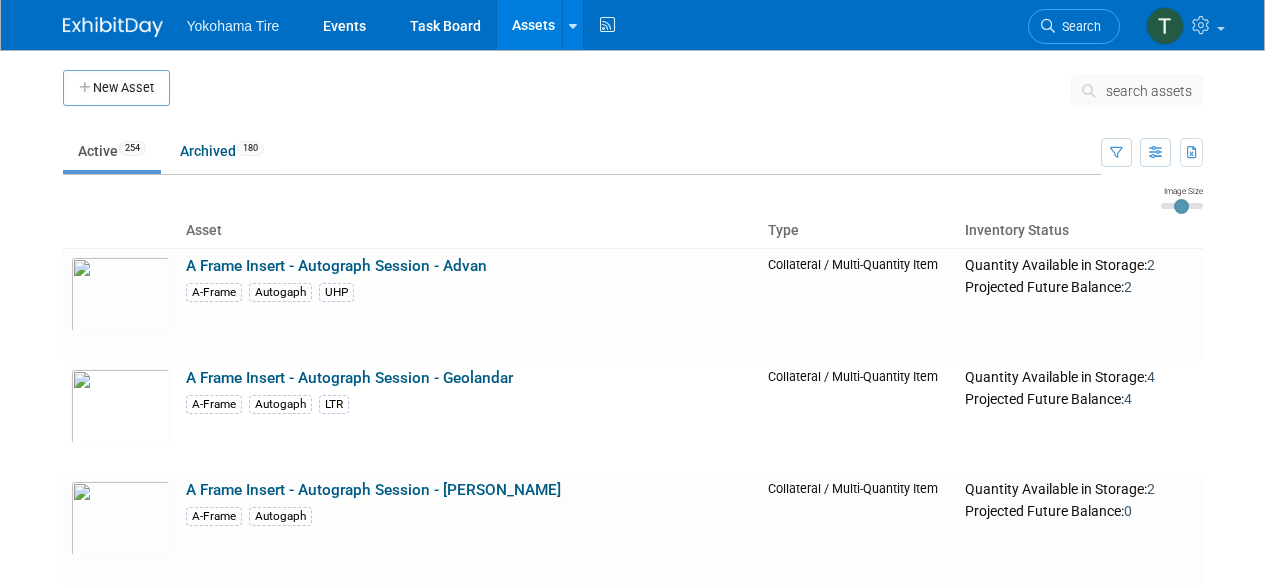 scroll, scrollTop: 0, scrollLeft: 0, axis: both 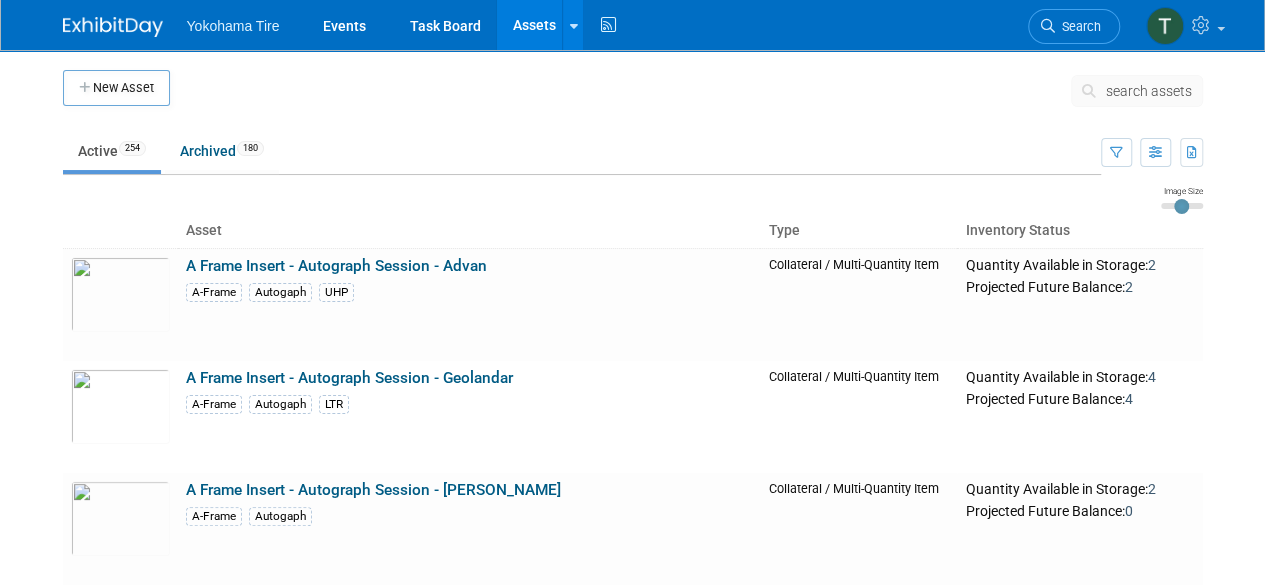 click on "search assets" at bounding box center [1149, 91] 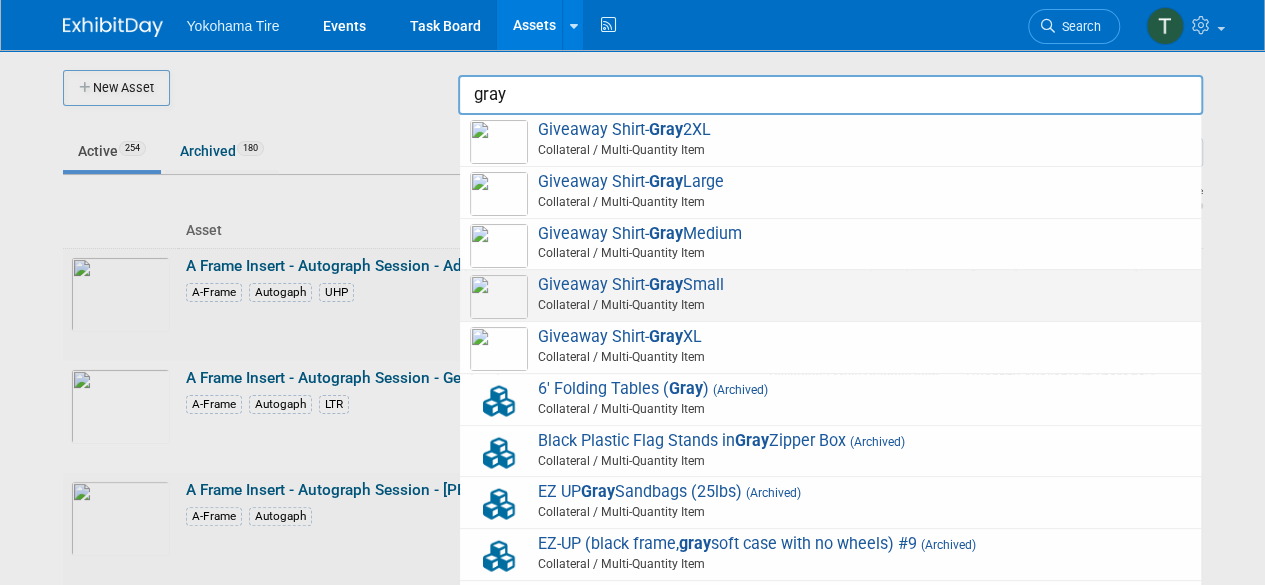 click on "Collateral / Multi-Quantity Item" at bounding box center [833, 305] 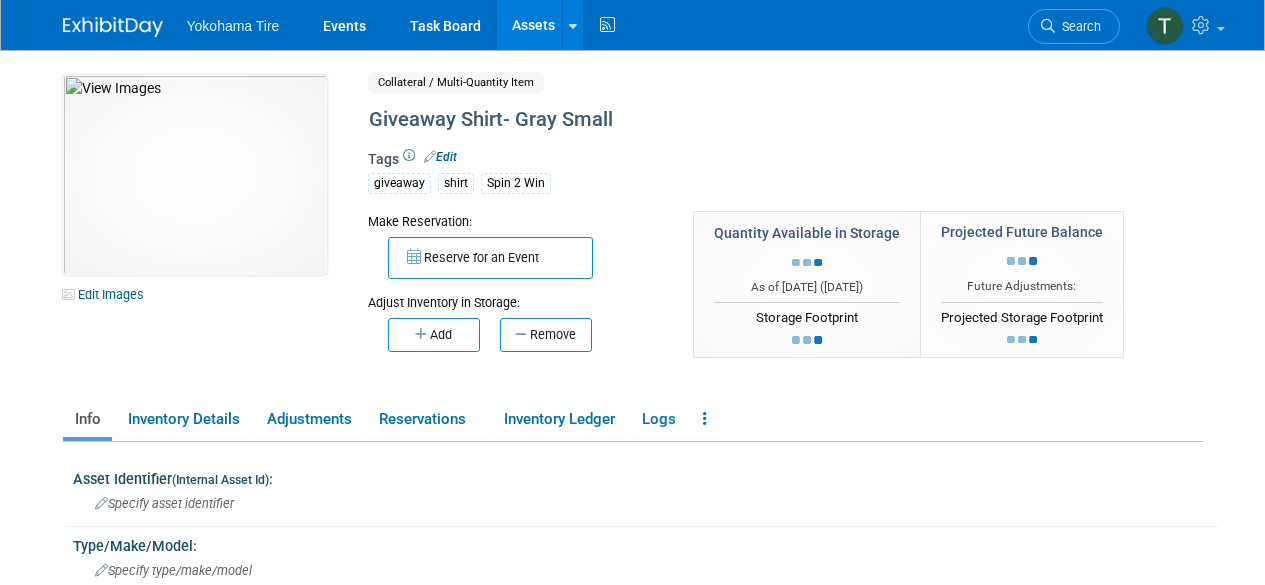 scroll, scrollTop: 0, scrollLeft: 0, axis: both 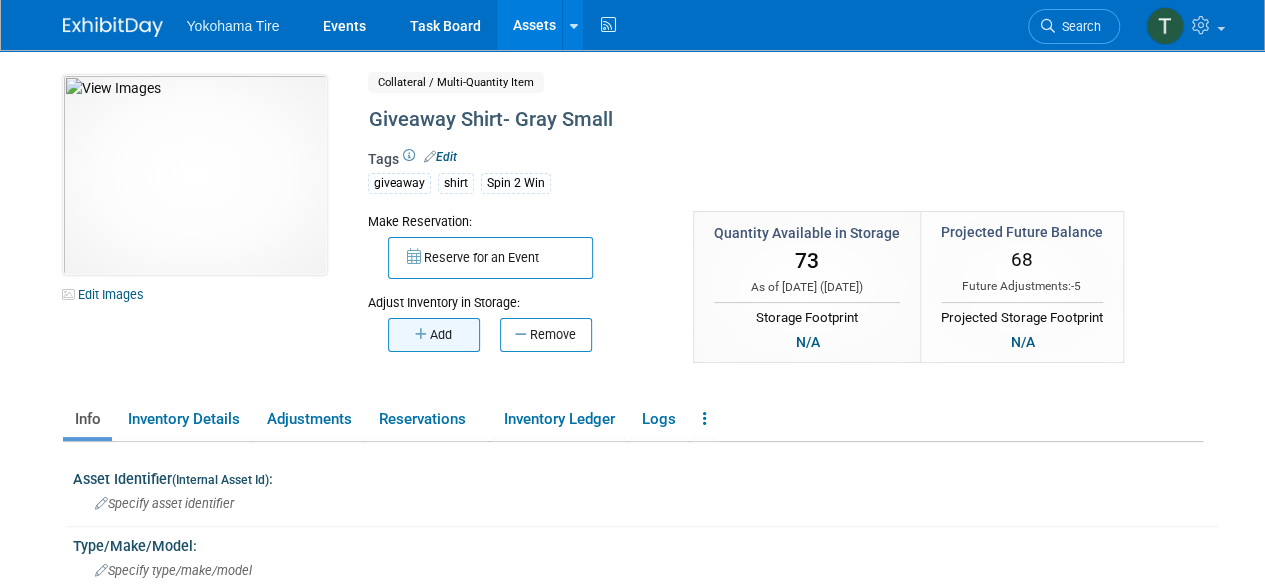 click on "Add" at bounding box center (434, 335) 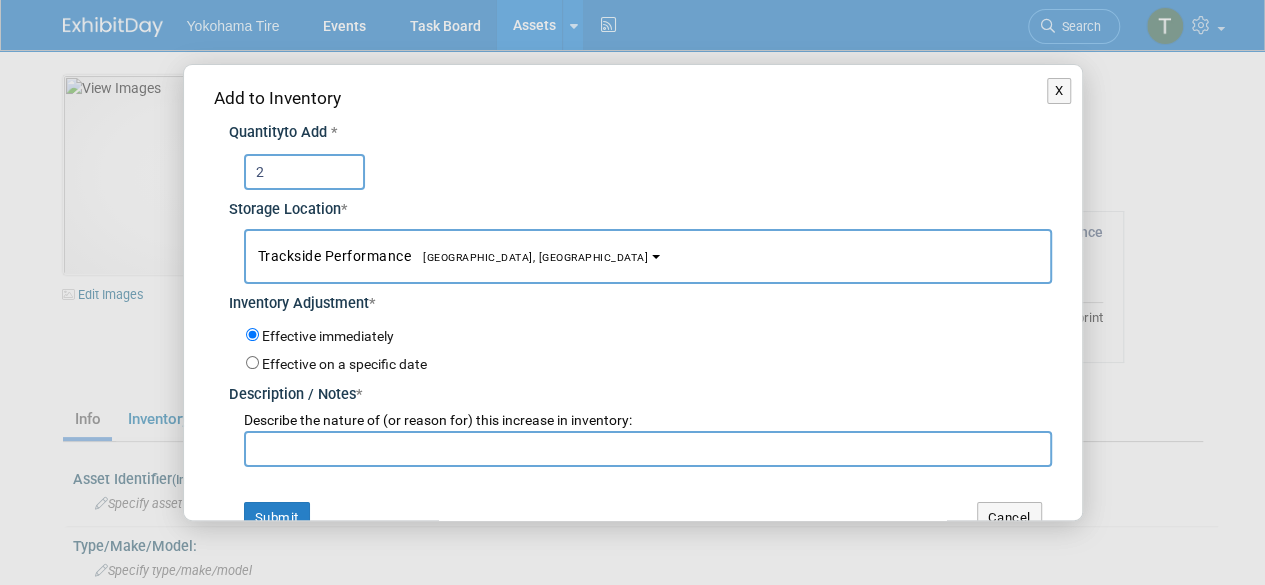 type on "2" 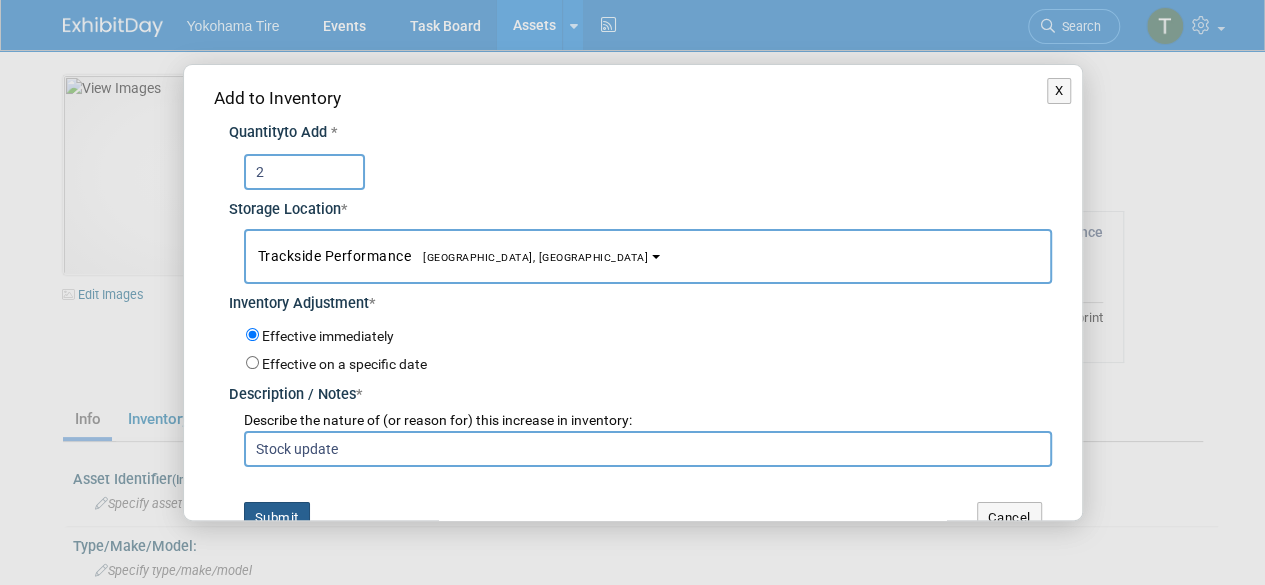 type on "Stock update" 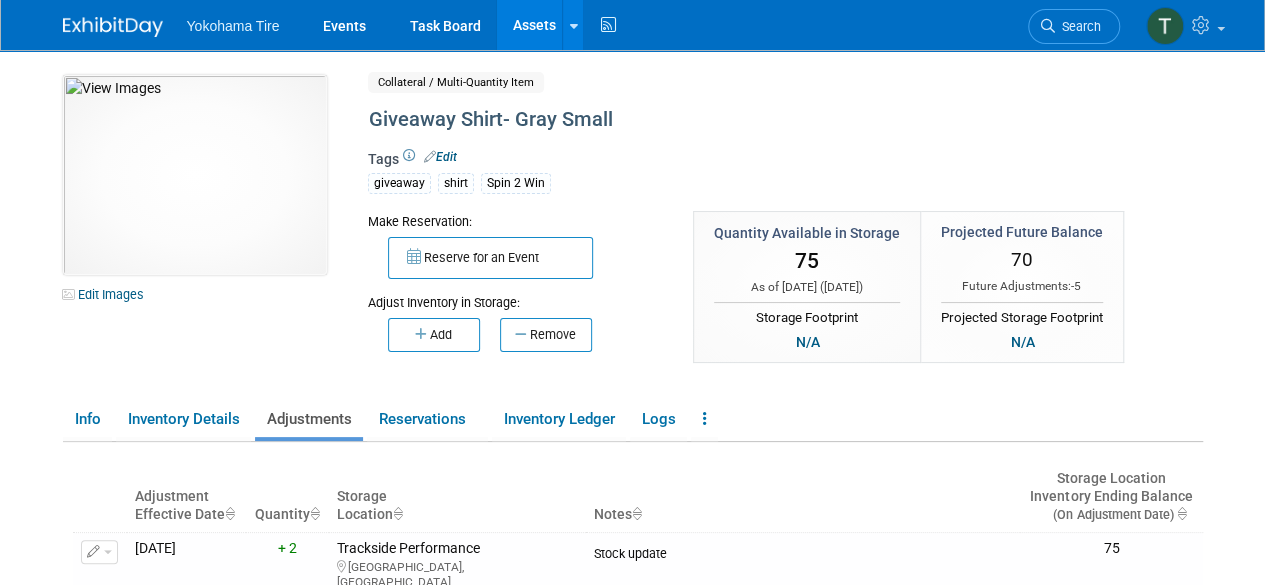 drag, startPoint x: 283, startPoint y: 509, endPoint x: 92, endPoint y: -23, distance: 565.24774 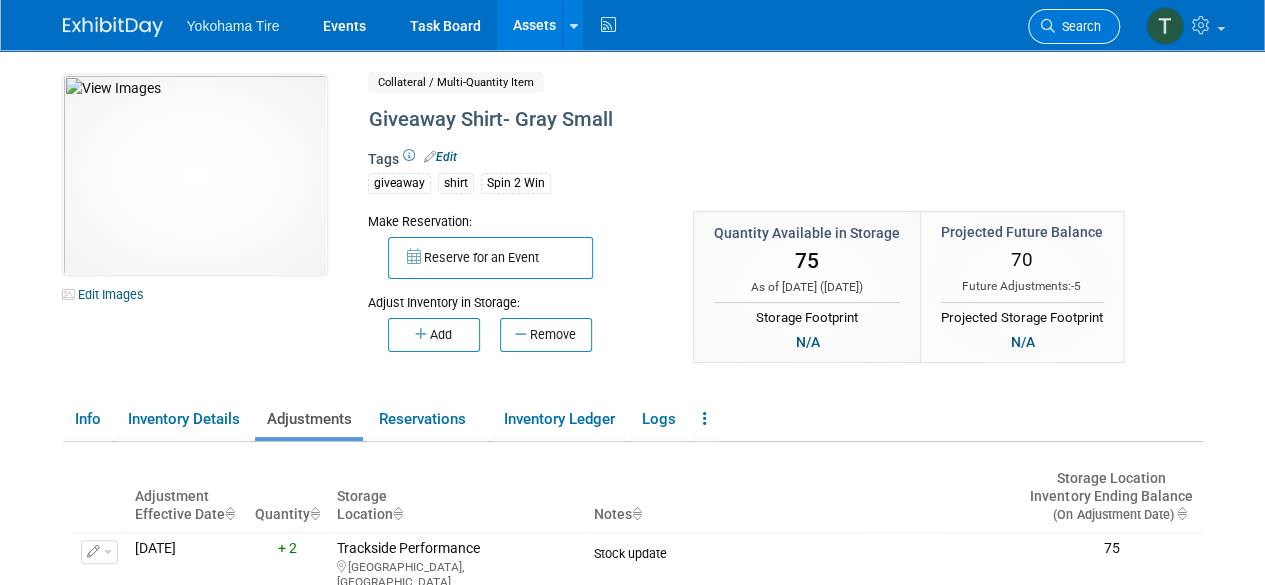 click on "Search" at bounding box center (1078, 26) 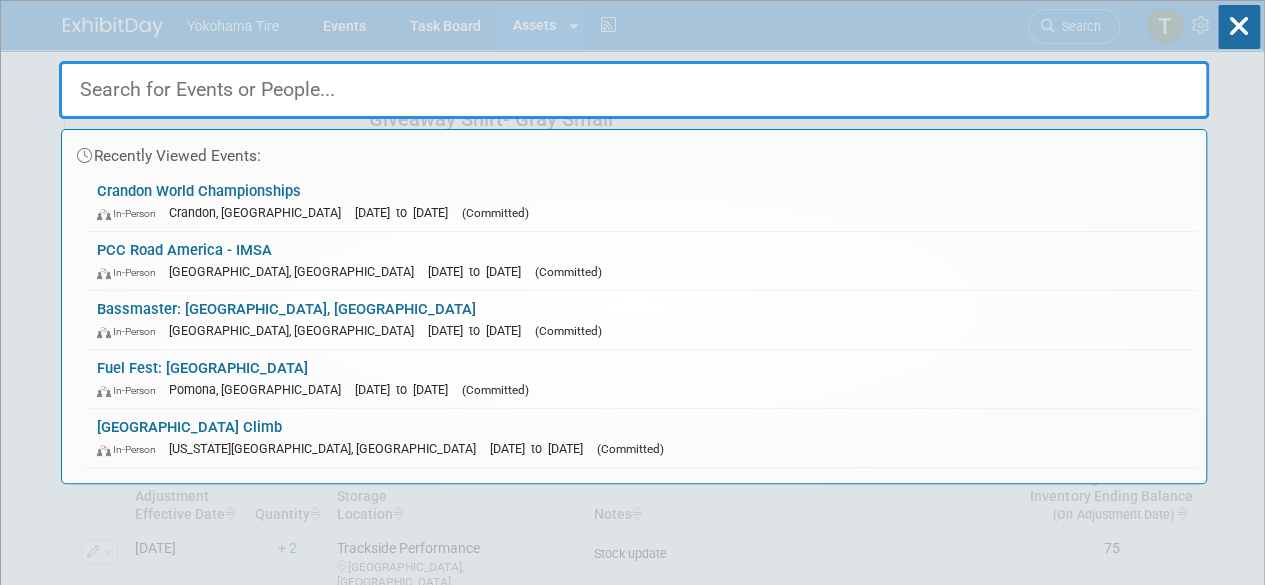 click on "Recently Viewed Events:
Crandon World Championships
In-Person
Crandon, WI" at bounding box center [634, 242] 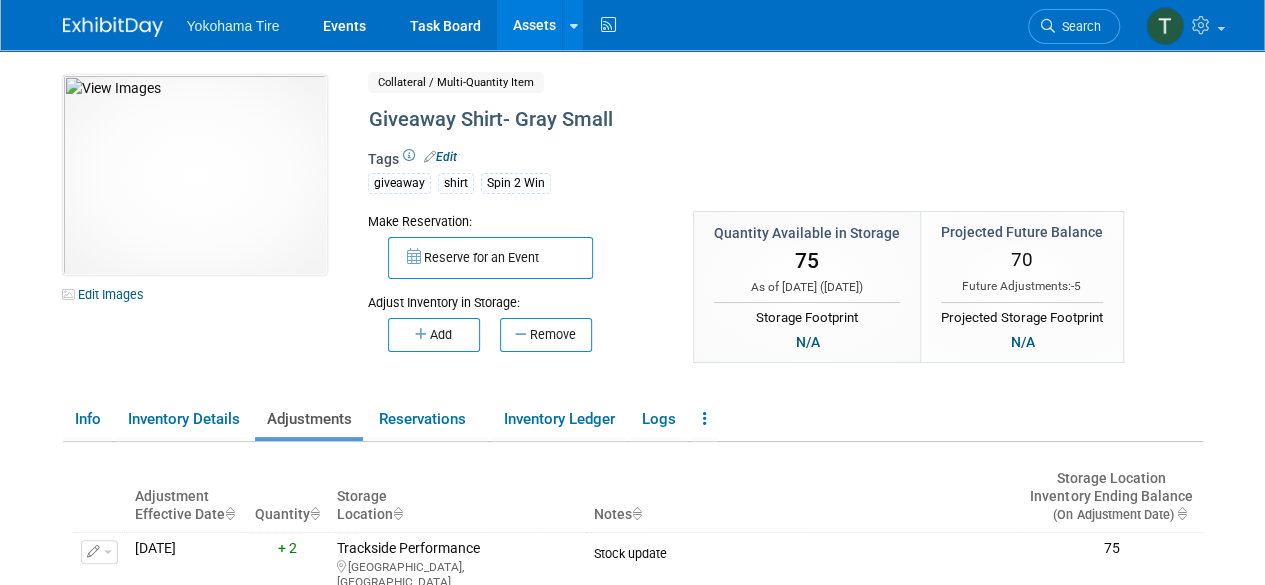 click on "Assets" at bounding box center [533, 25] 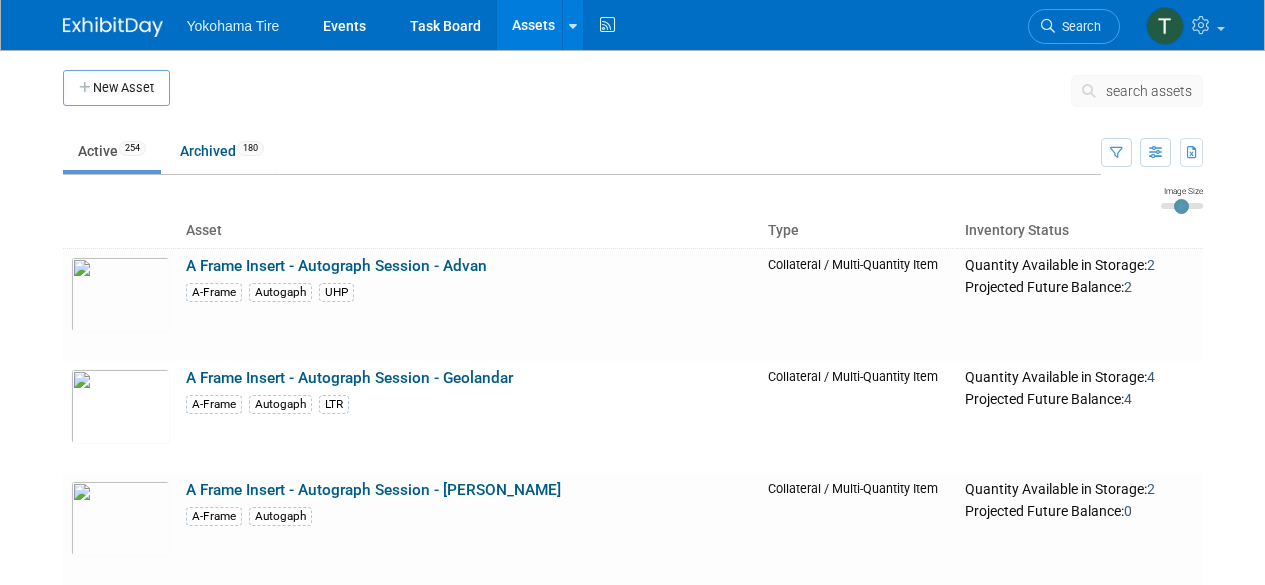 scroll, scrollTop: 0, scrollLeft: 0, axis: both 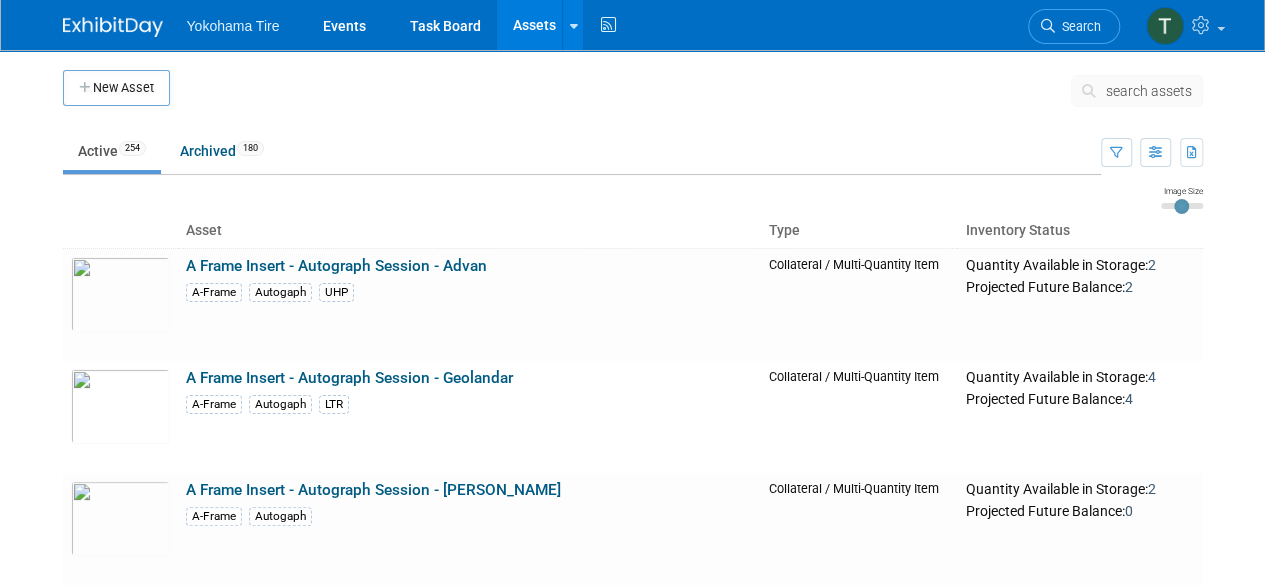 click on "search assets" at bounding box center [1149, 91] 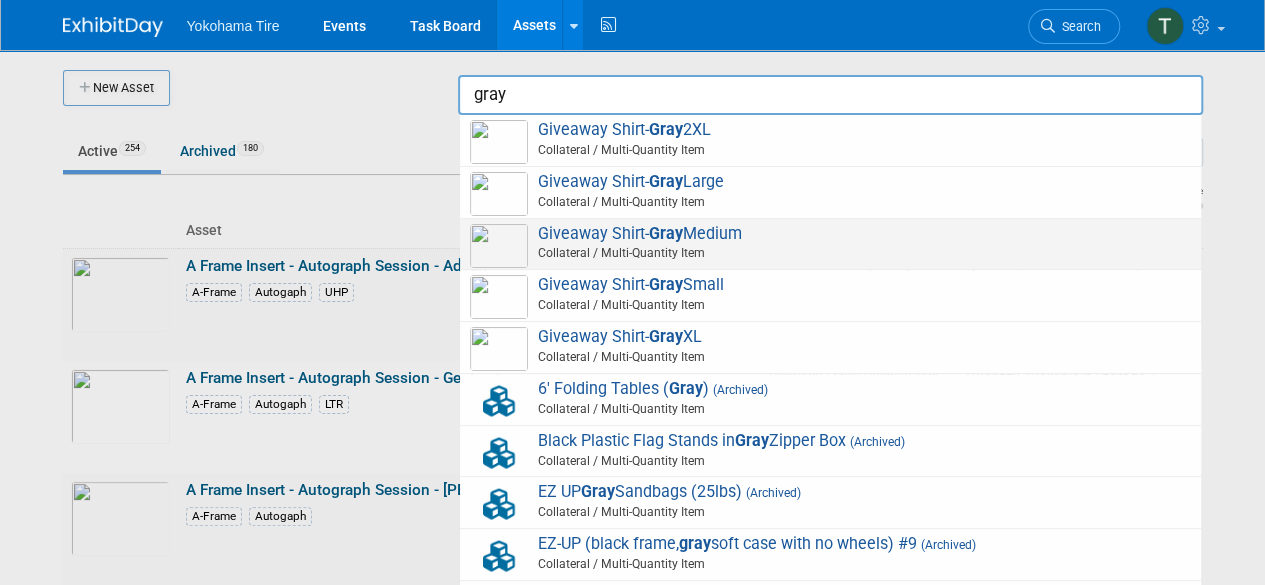 click on "Collateral / Multi-Quantity Item" at bounding box center (833, 253) 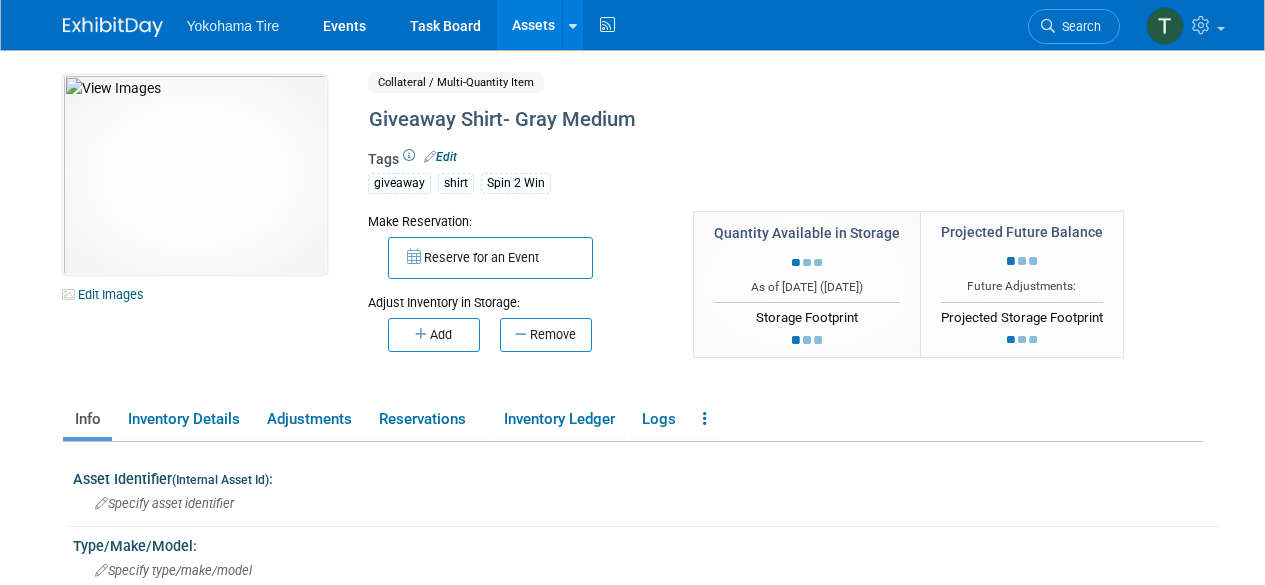 scroll, scrollTop: 0, scrollLeft: 0, axis: both 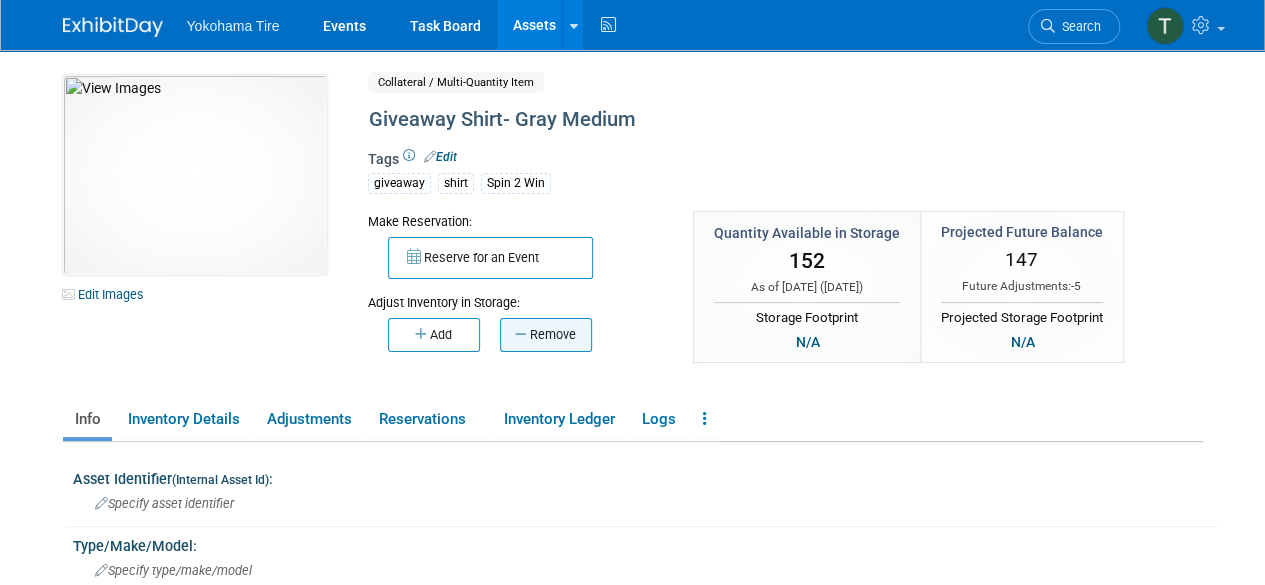 click on "Remove" at bounding box center [546, 335] 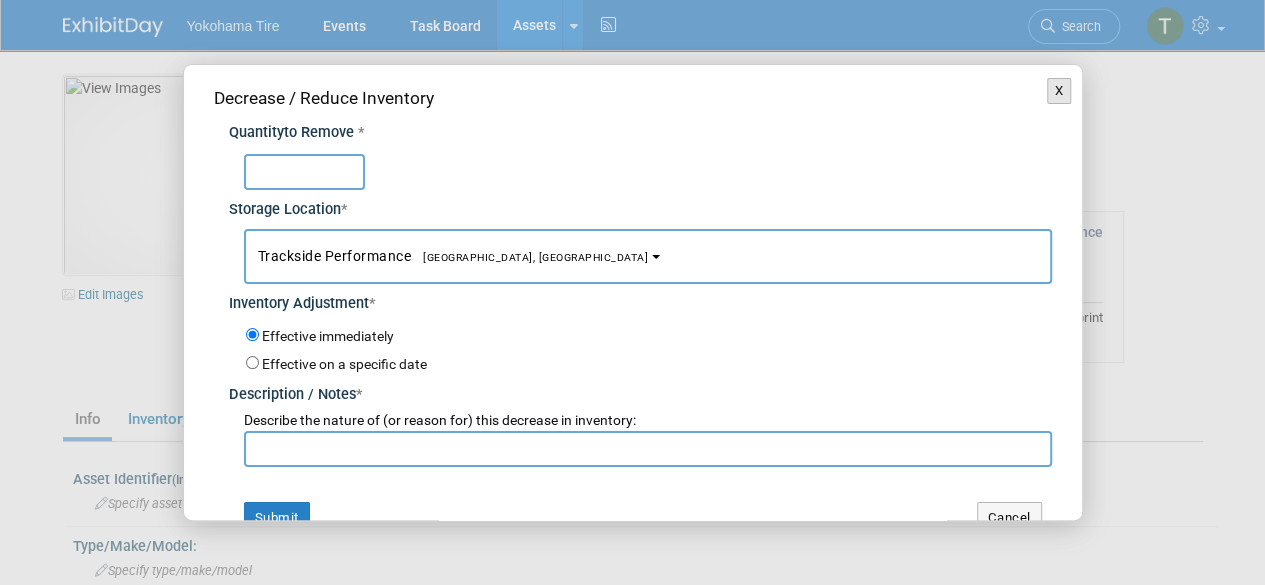 click on "X" at bounding box center [1059, 91] 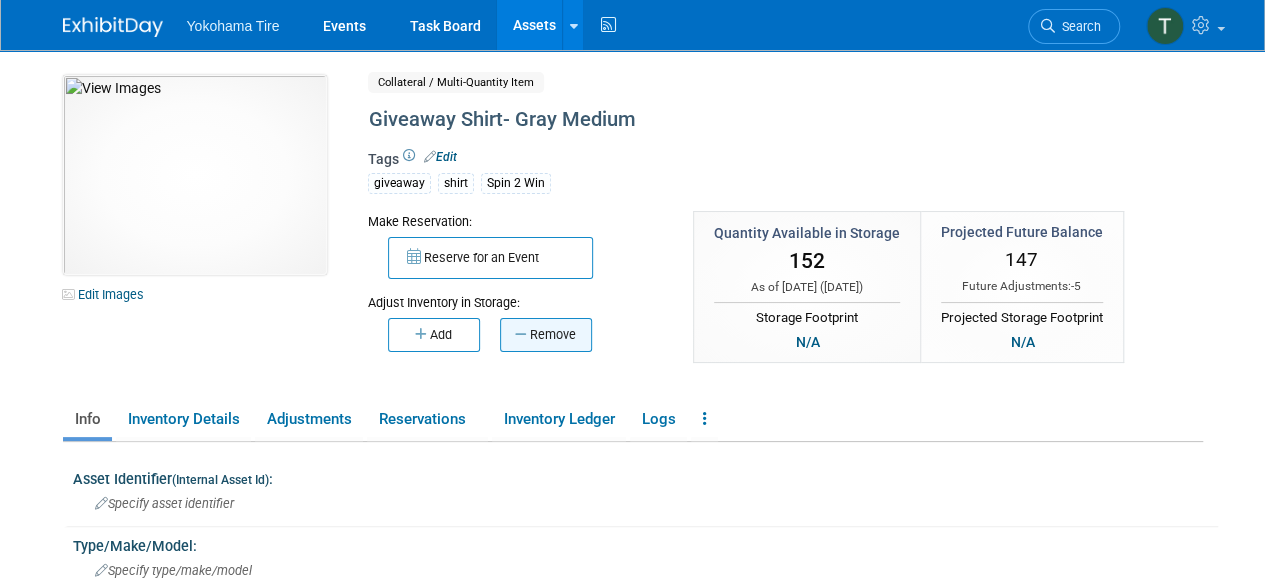 click on "Remove" at bounding box center (546, 335) 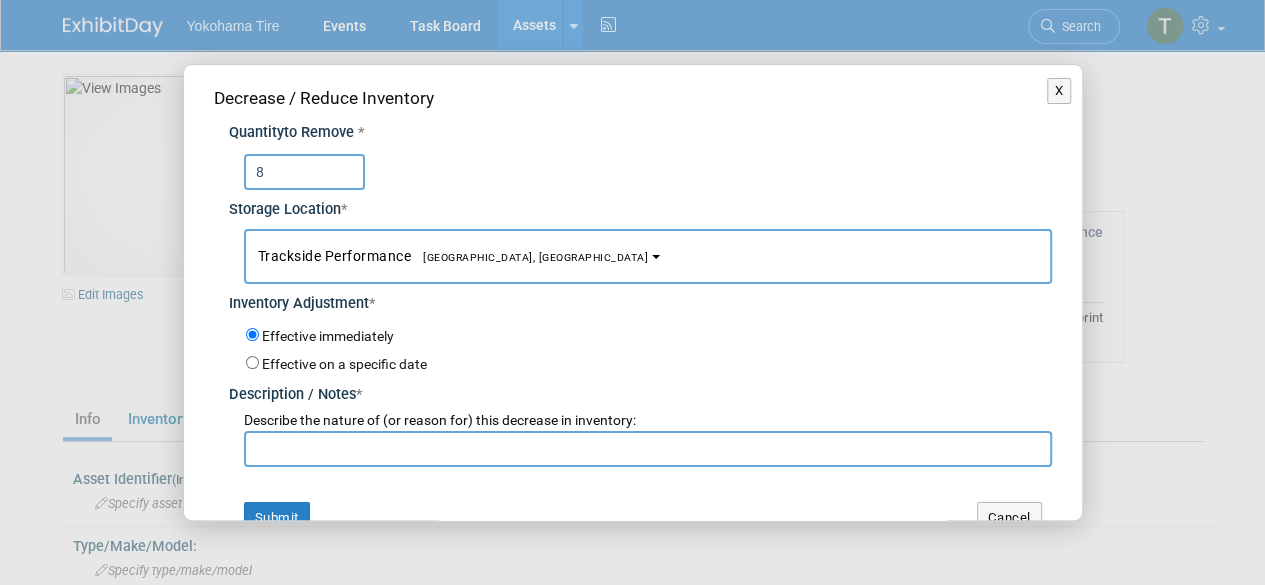 type on "8" 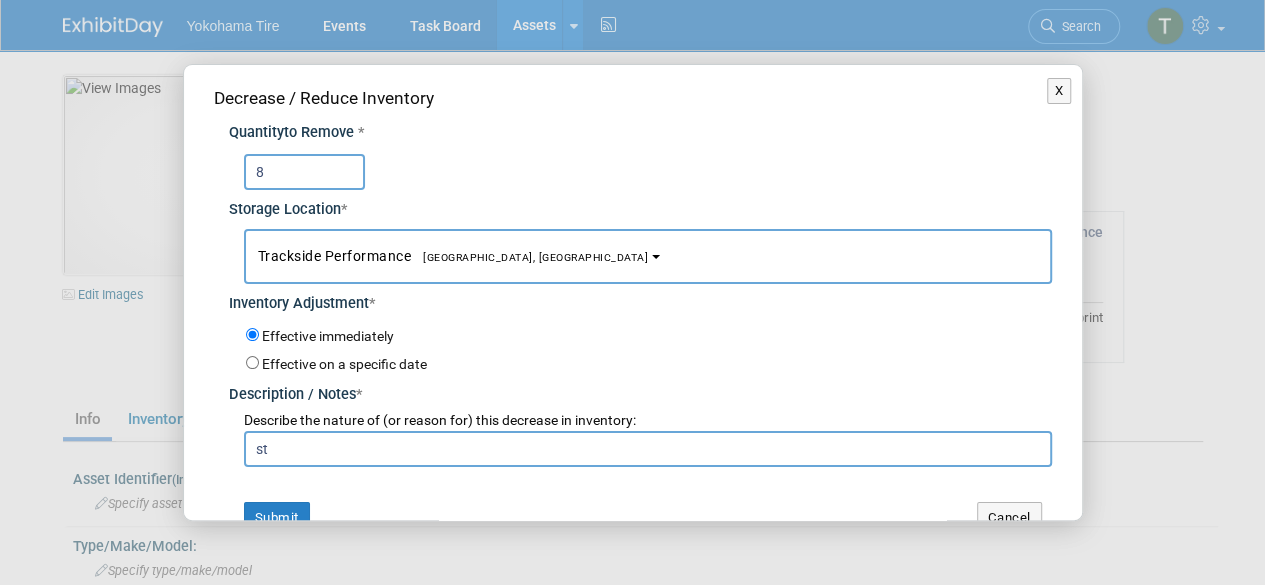 type on "s" 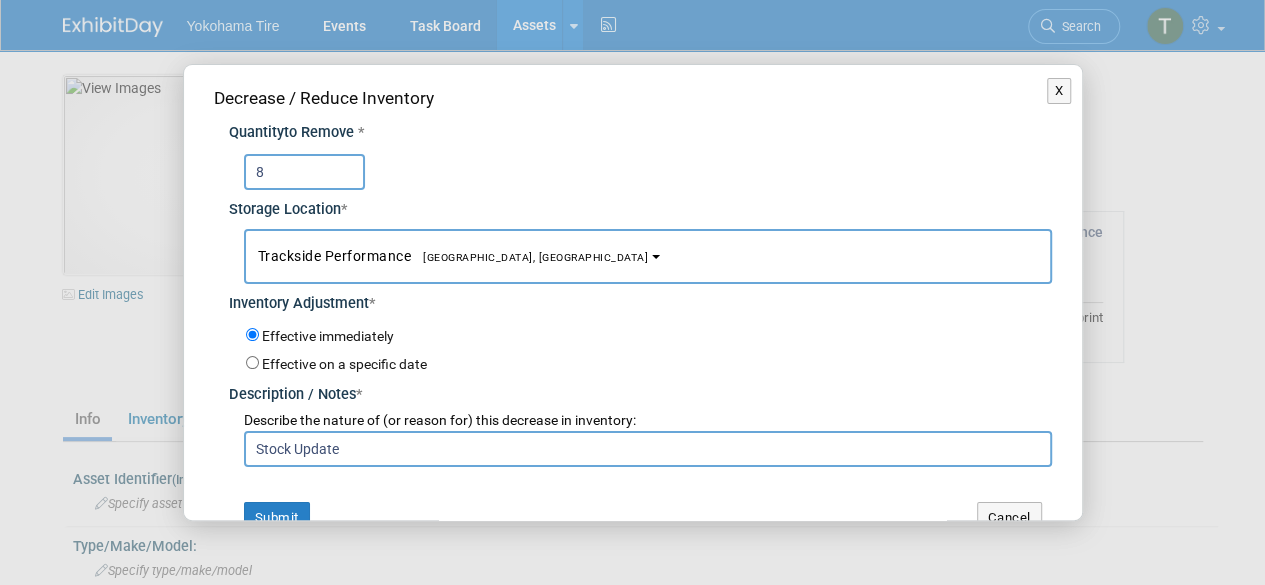 type on "Stock Update" 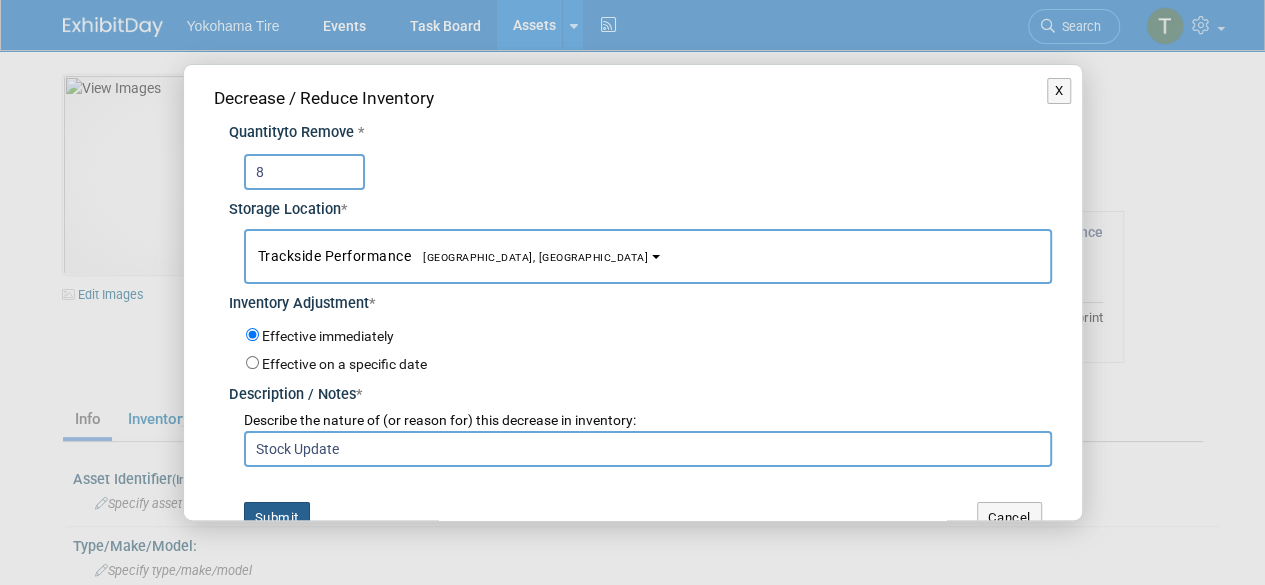 click on "Submit" at bounding box center (277, 518) 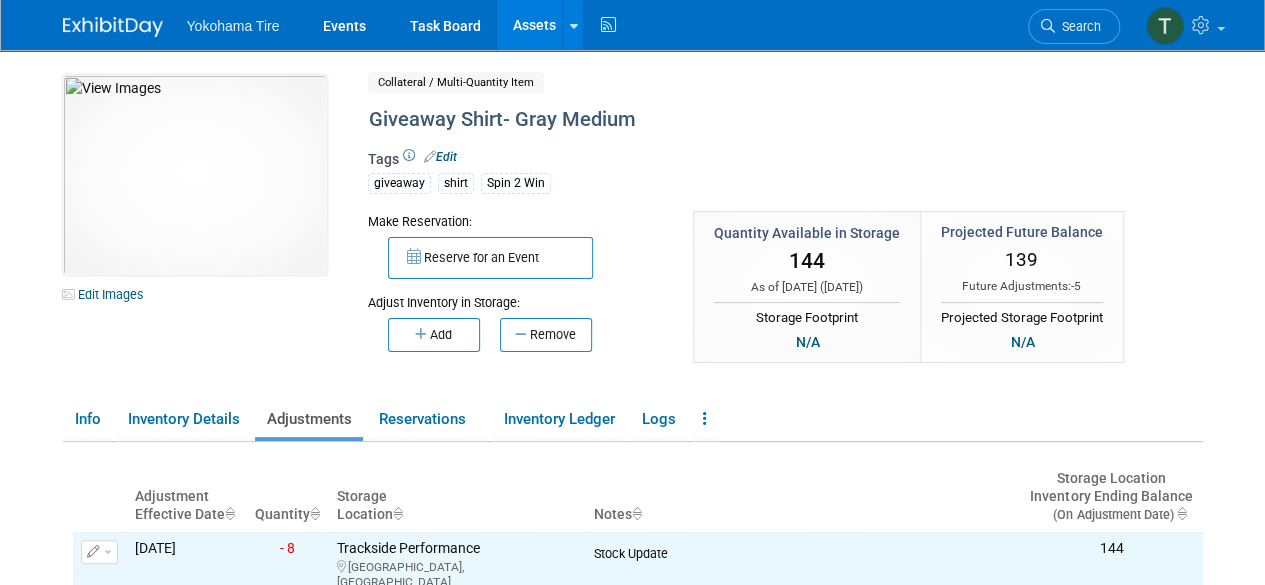 click on "Assets" at bounding box center (533, 25) 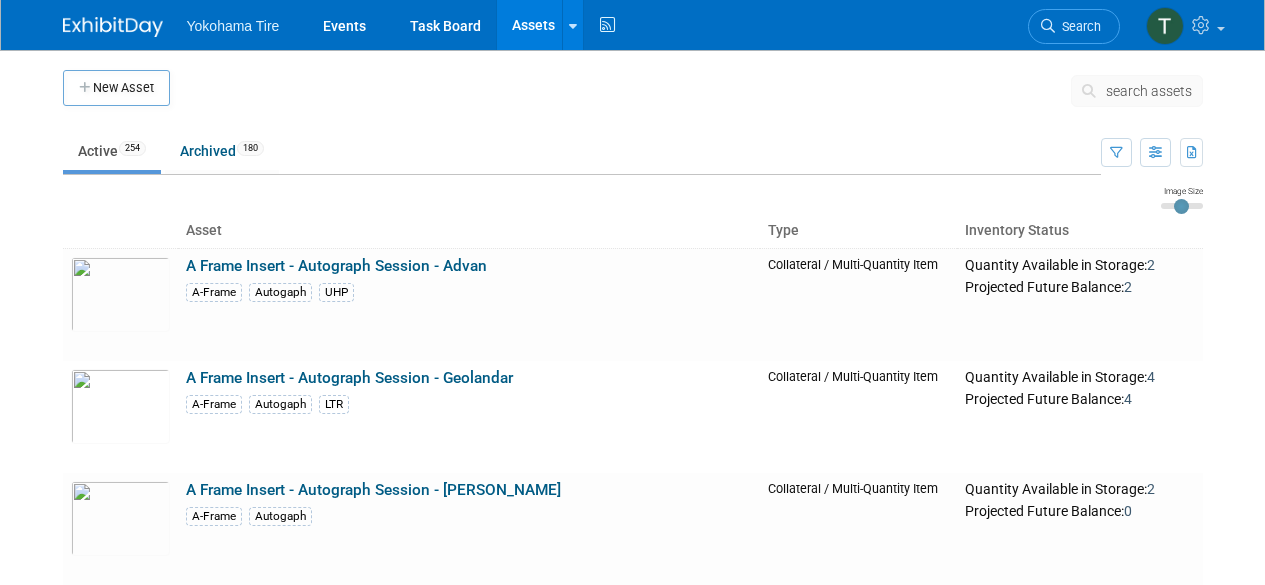 scroll, scrollTop: 0, scrollLeft: 0, axis: both 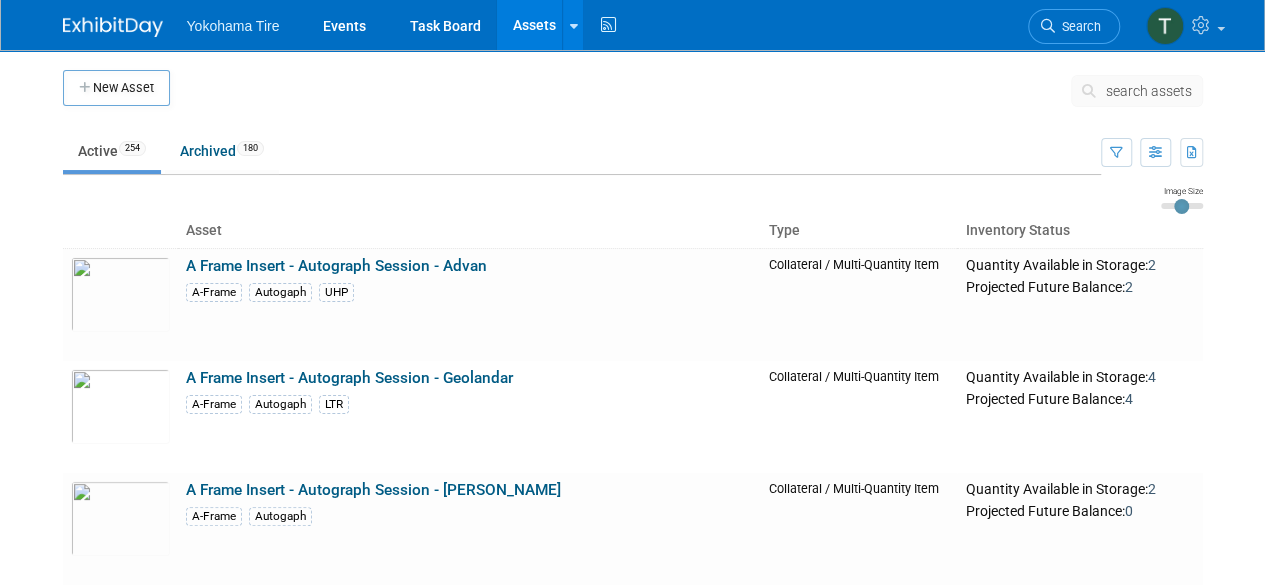 click on "search assets" at bounding box center (1149, 91) 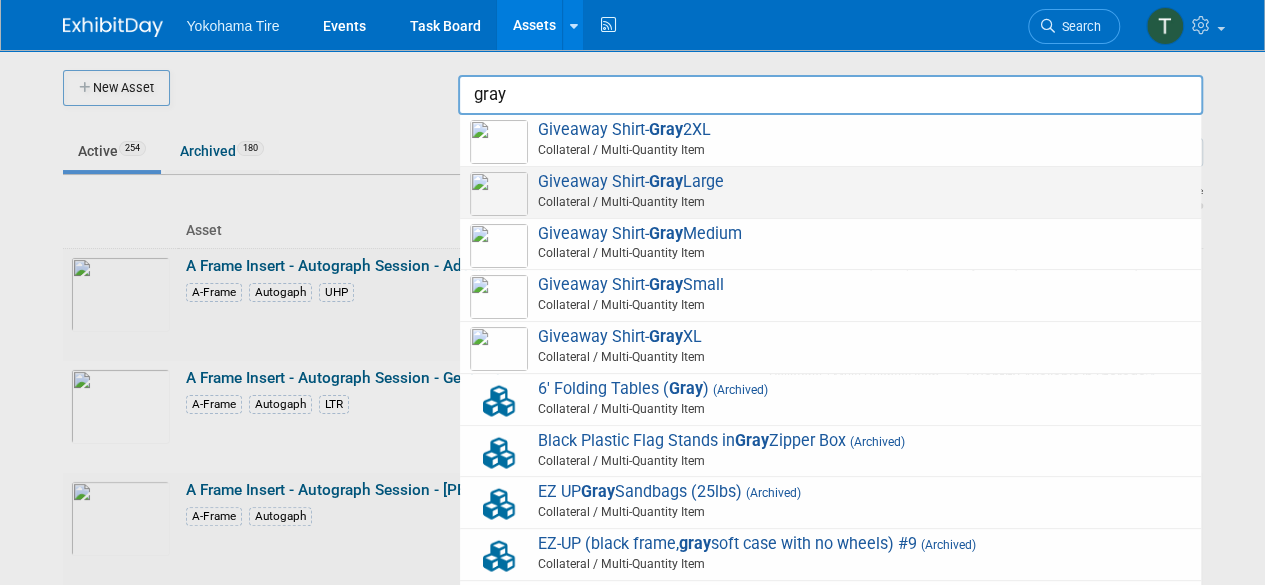 click on "Giveaway Shirt-  Gray  Large Collateral / Multi-Quantity Item" at bounding box center [830, 193] 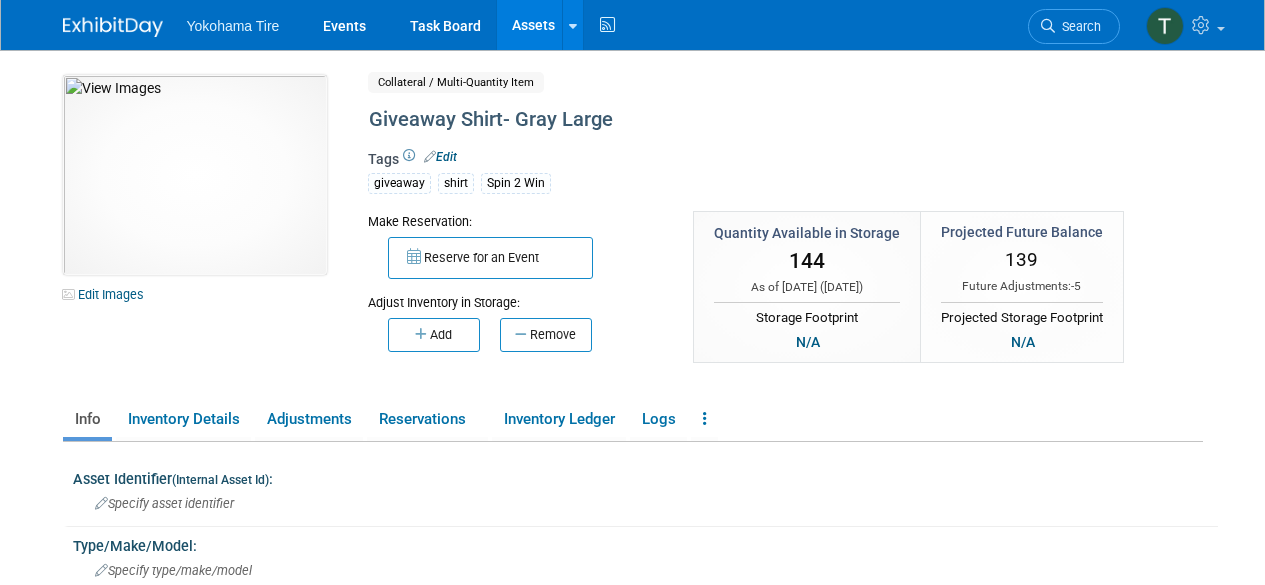 scroll, scrollTop: 0, scrollLeft: 0, axis: both 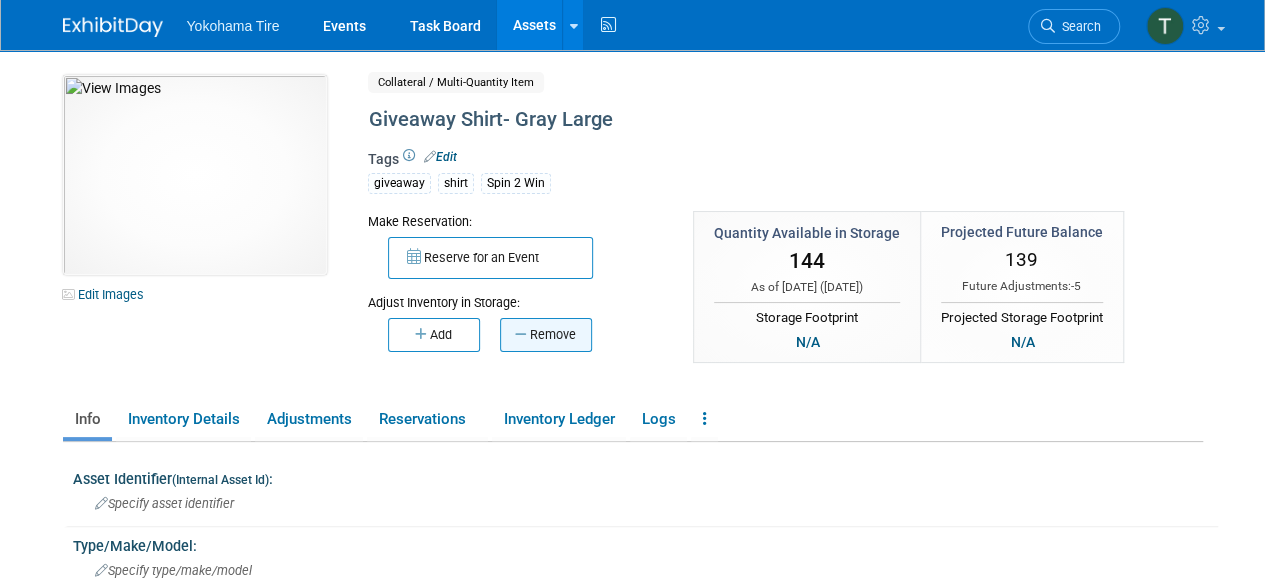 click on "Remove" at bounding box center (546, 335) 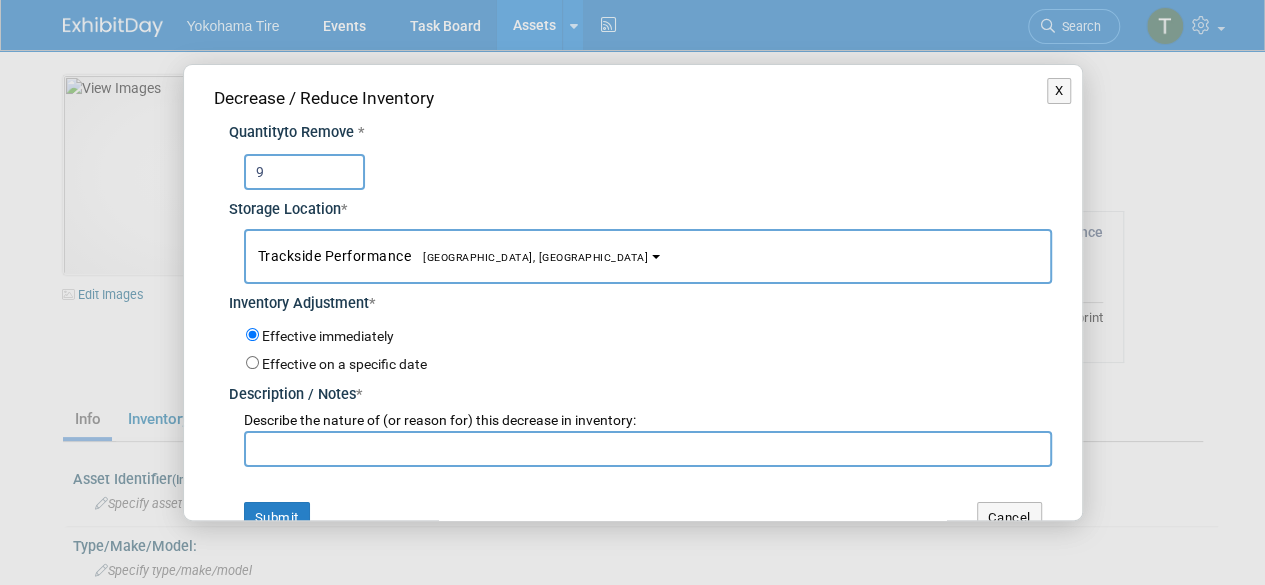 type on "9" 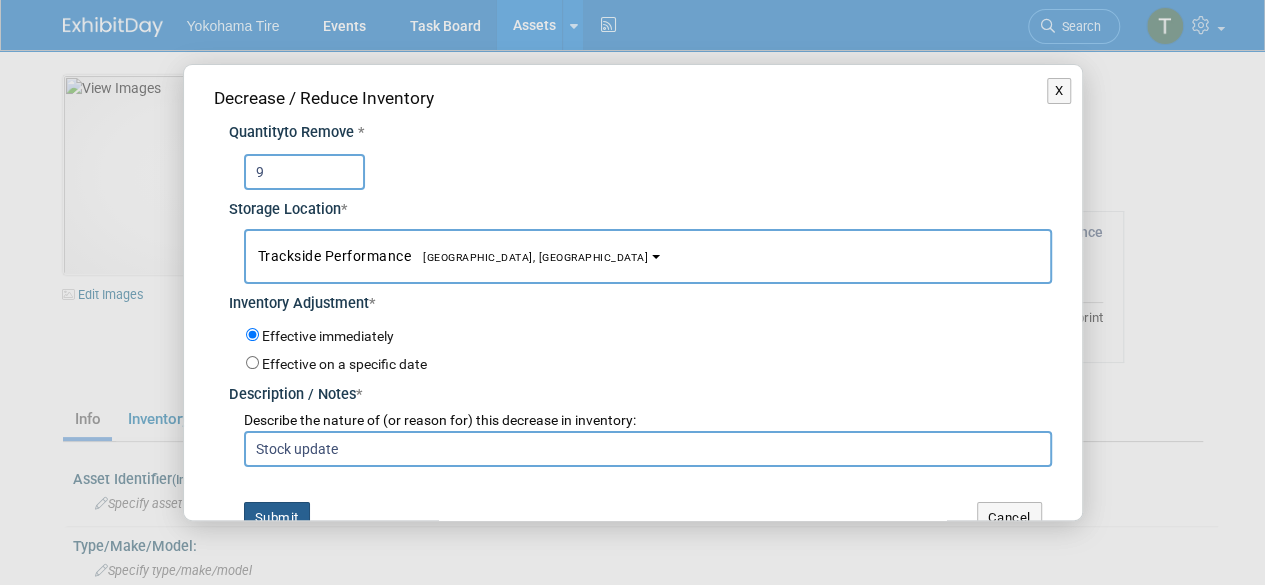 type on "Stock update" 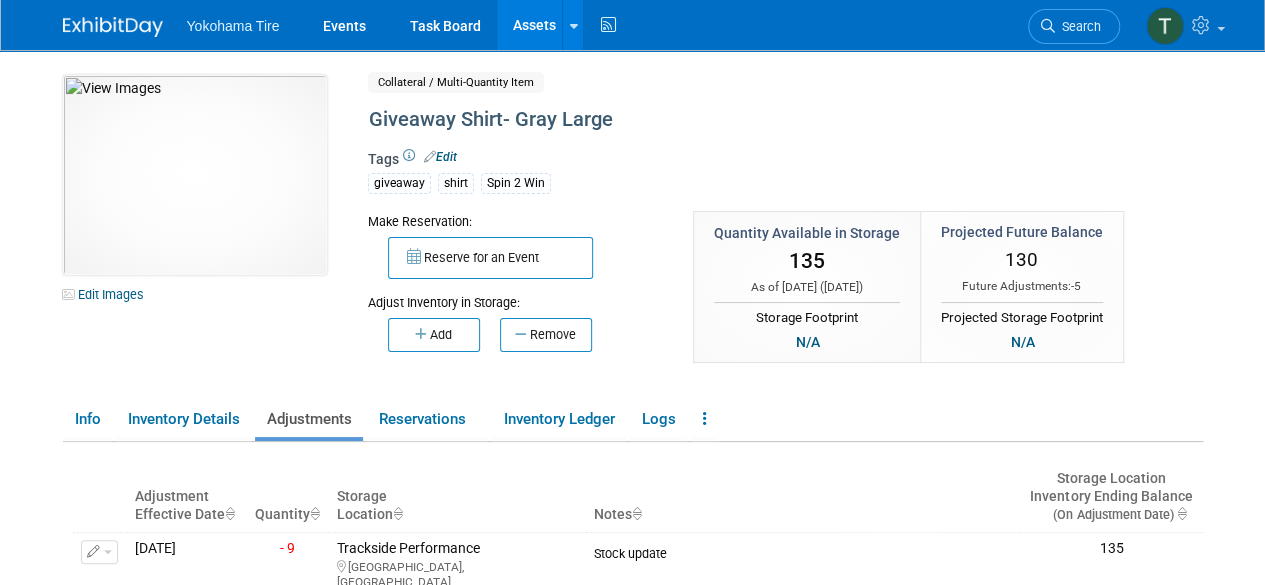 click on "Assets" at bounding box center (533, 25) 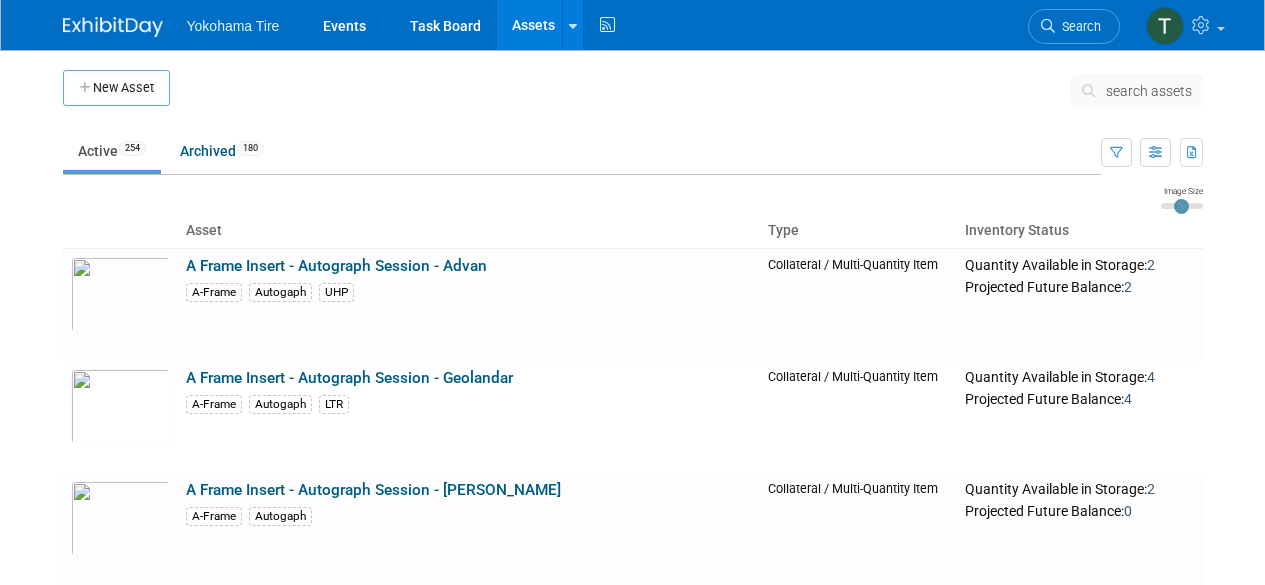 scroll, scrollTop: 0, scrollLeft: 0, axis: both 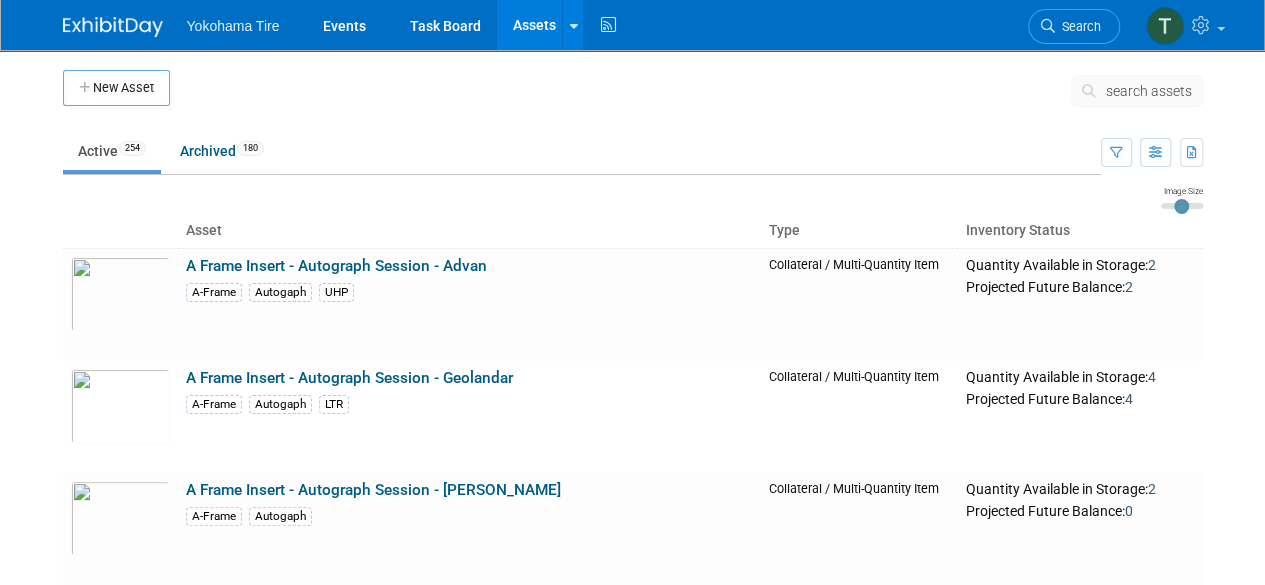 click on "search assets" at bounding box center (1149, 91) 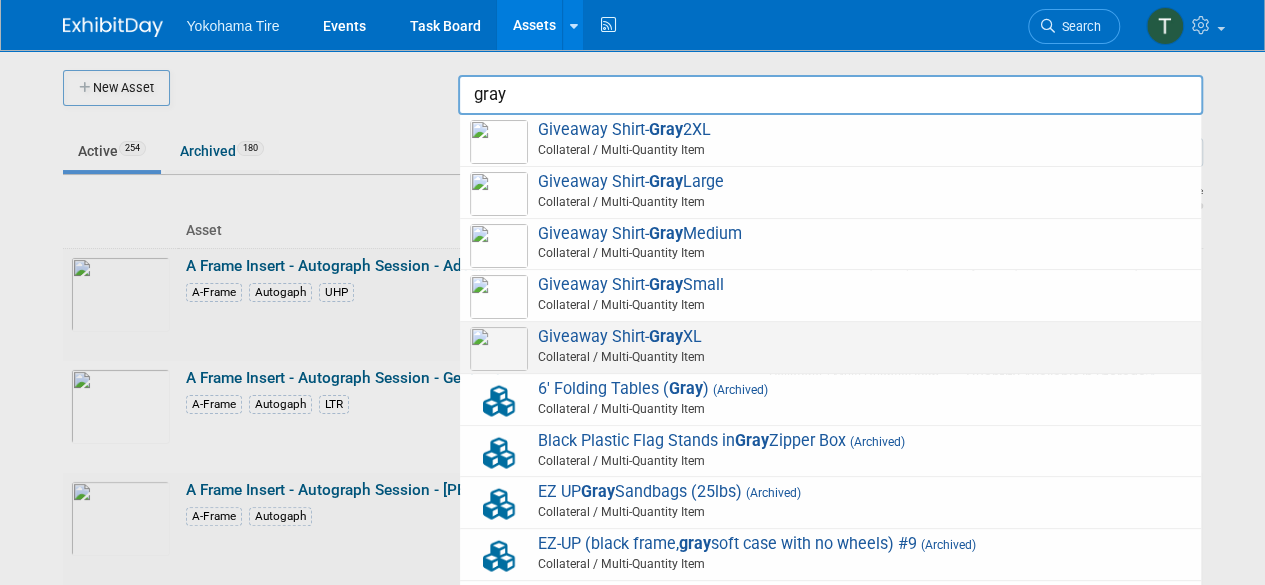 click on "Giveaway Shirt-  Gray  XL Collateral / Multi-Quantity Item" at bounding box center (830, 347) 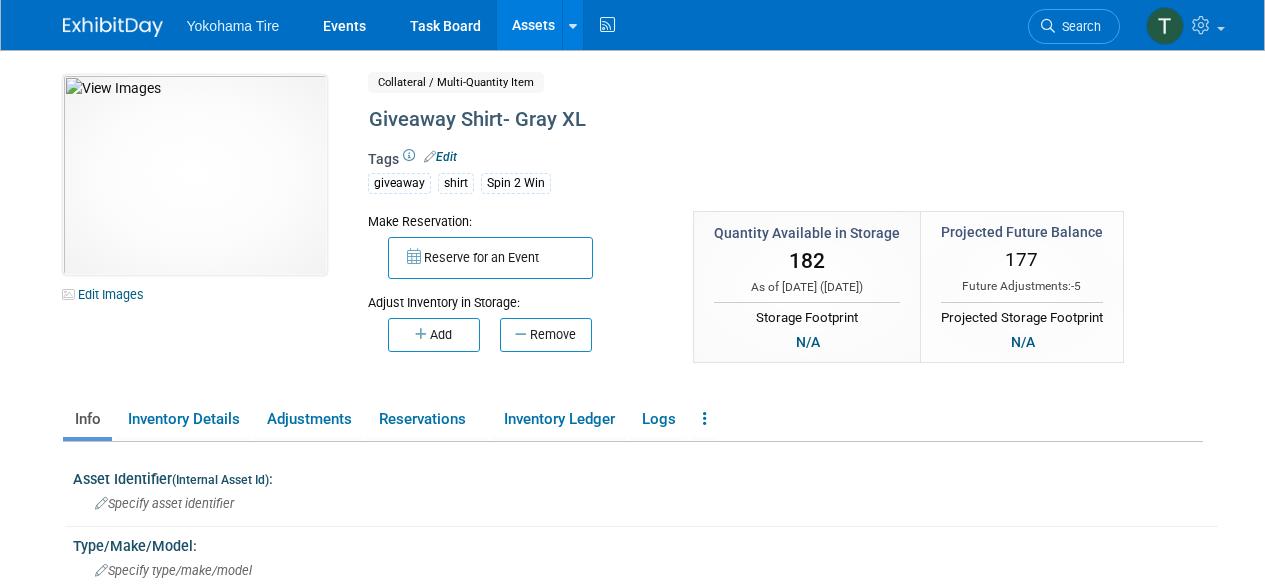 scroll, scrollTop: 0, scrollLeft: 0, axis: both 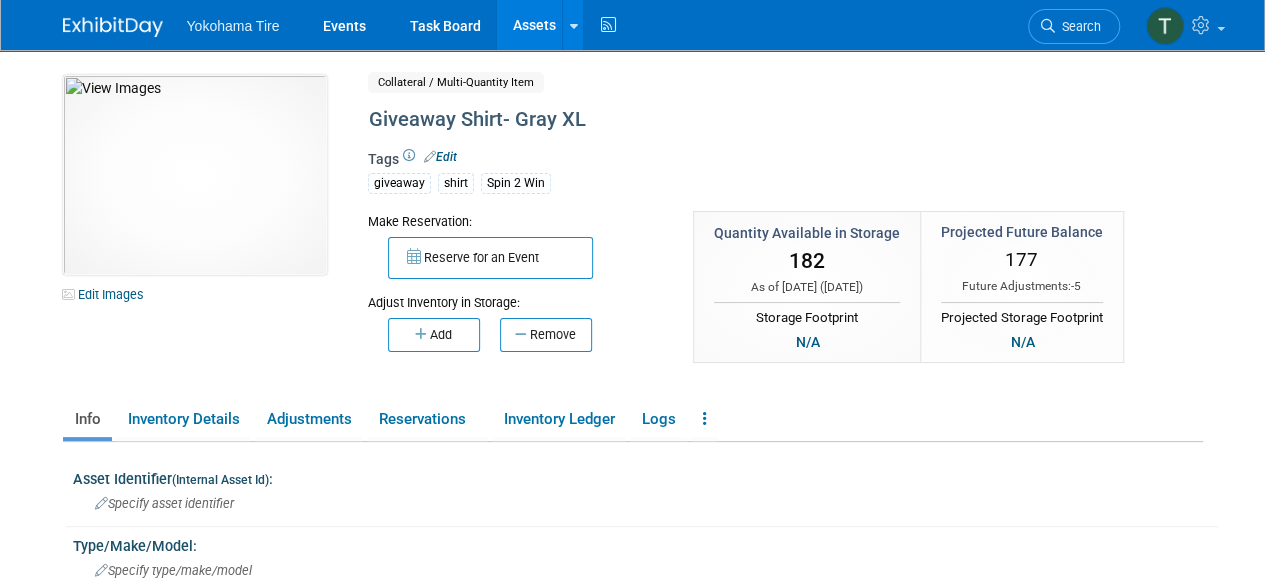 click on "giveaway
shirt
Spin 2 Win" at bounding box center (743, 182) 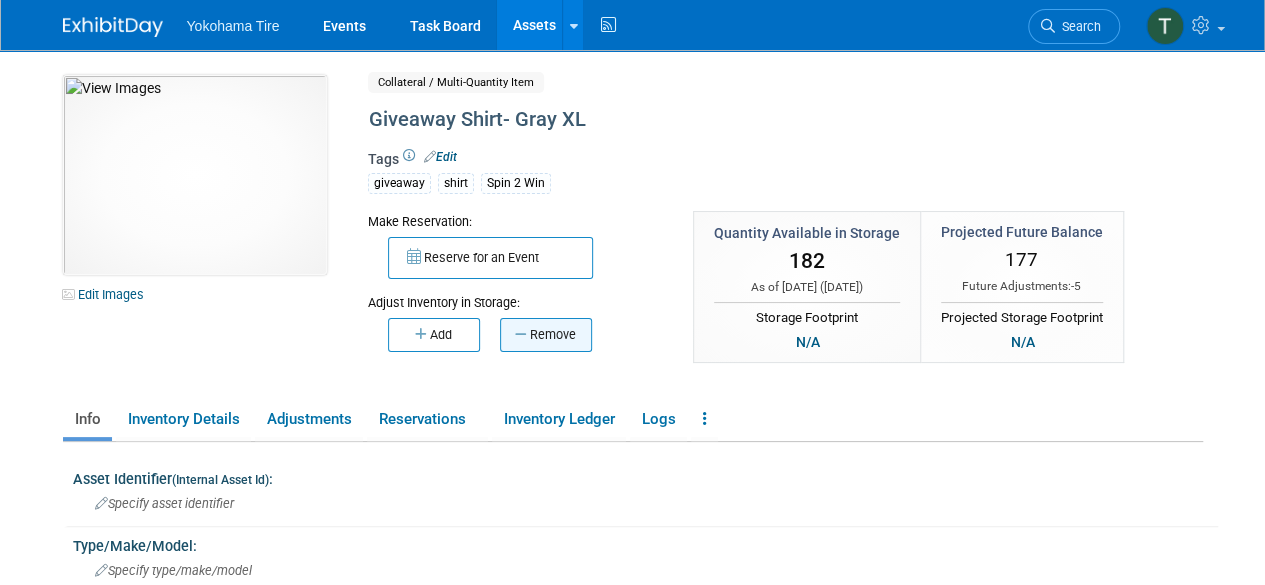 click on "Remove" at bounding box center (546, 335) 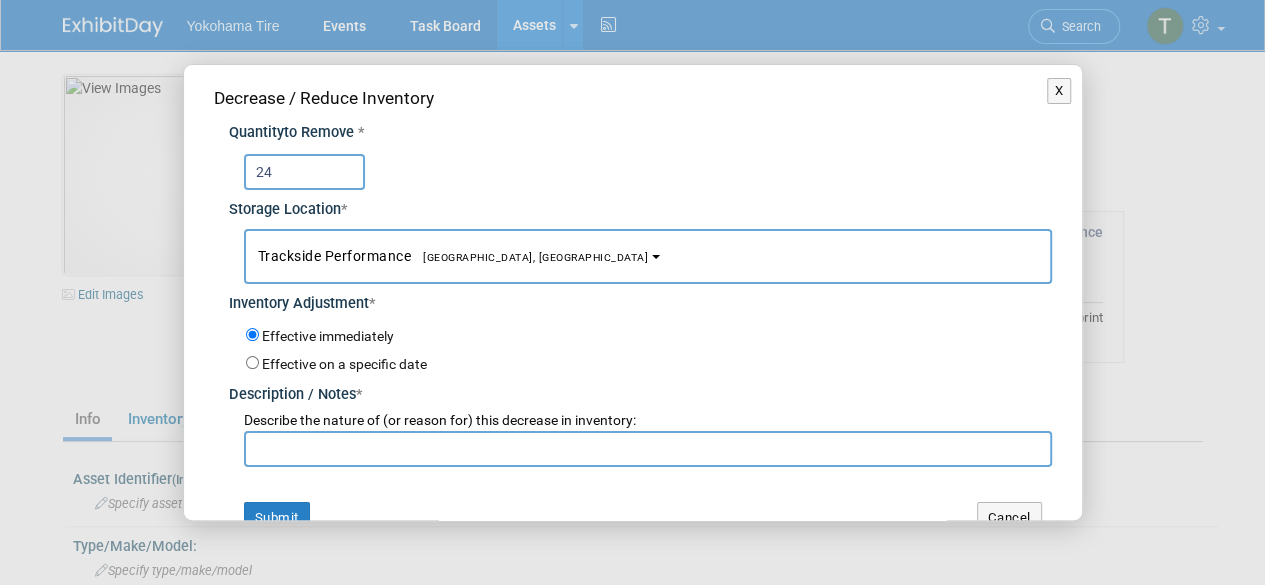 type on "24" 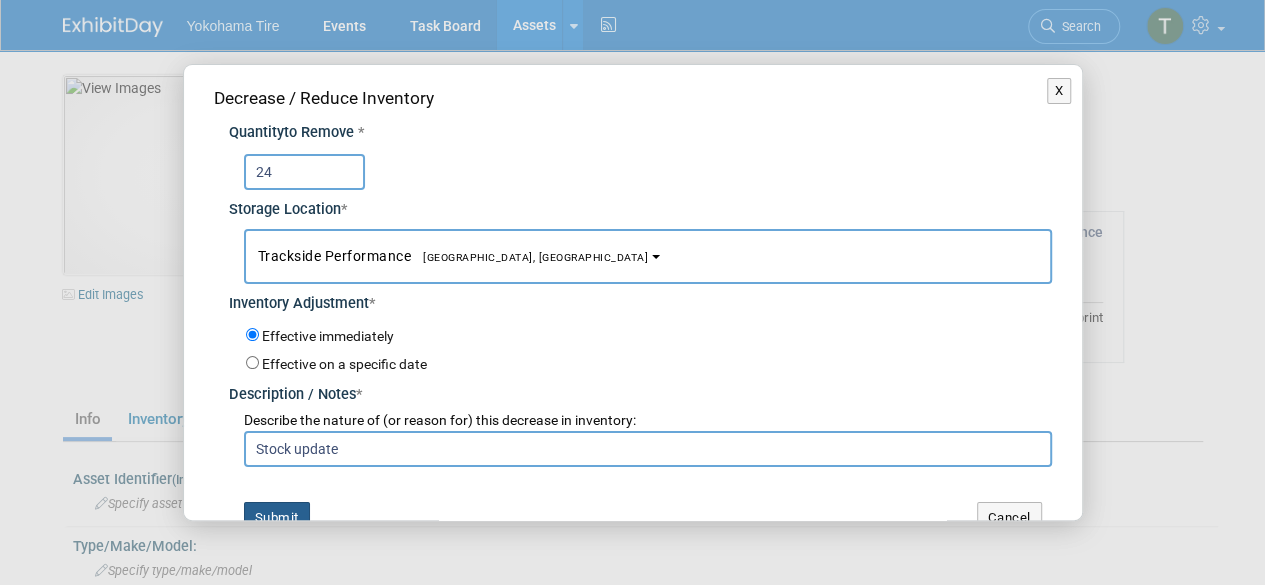 type on "Stock update" 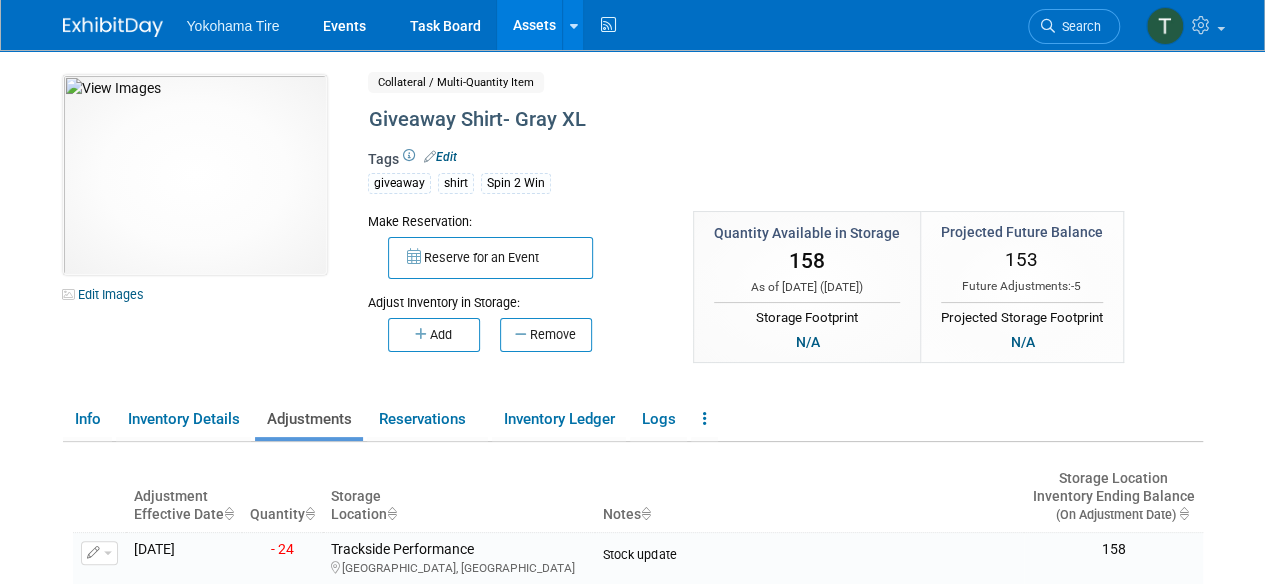 click on "Assets" at bounding box center (533, 25) 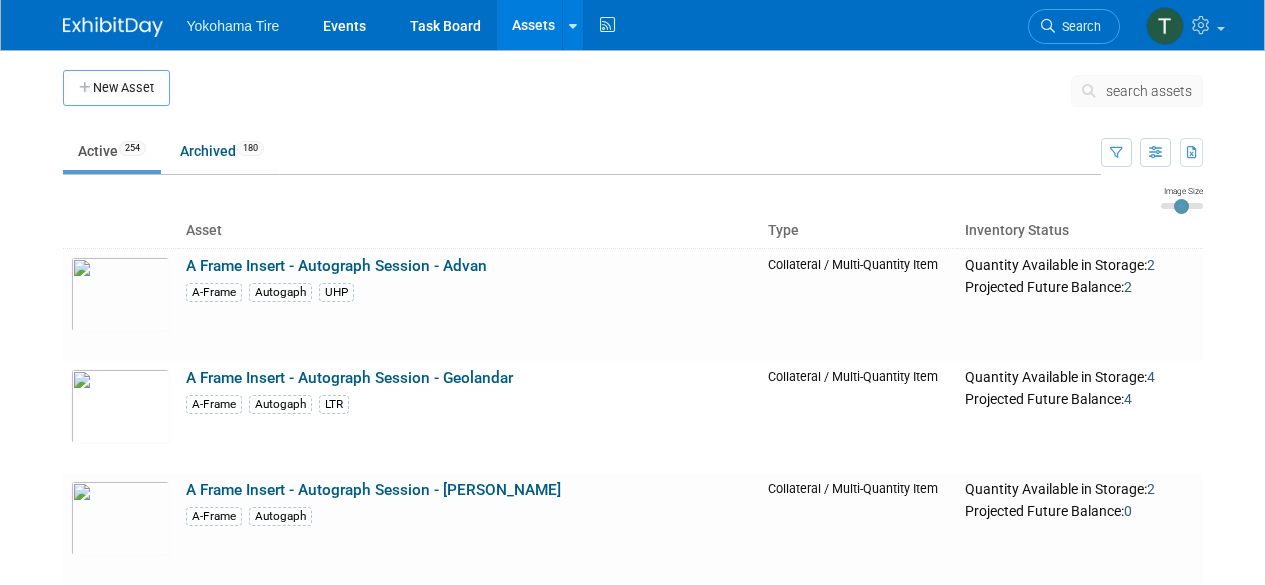 scroll, scrollTop: 0, scrollLeft: 0, axis: both 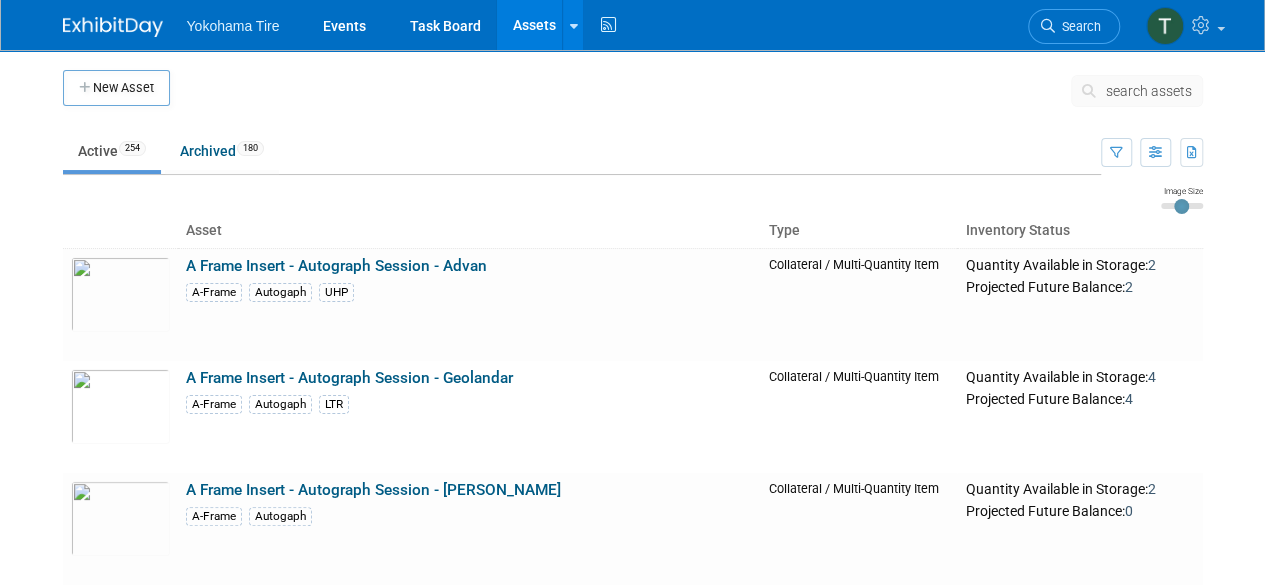 click on "search assets" at bounding box center (1149, 91) 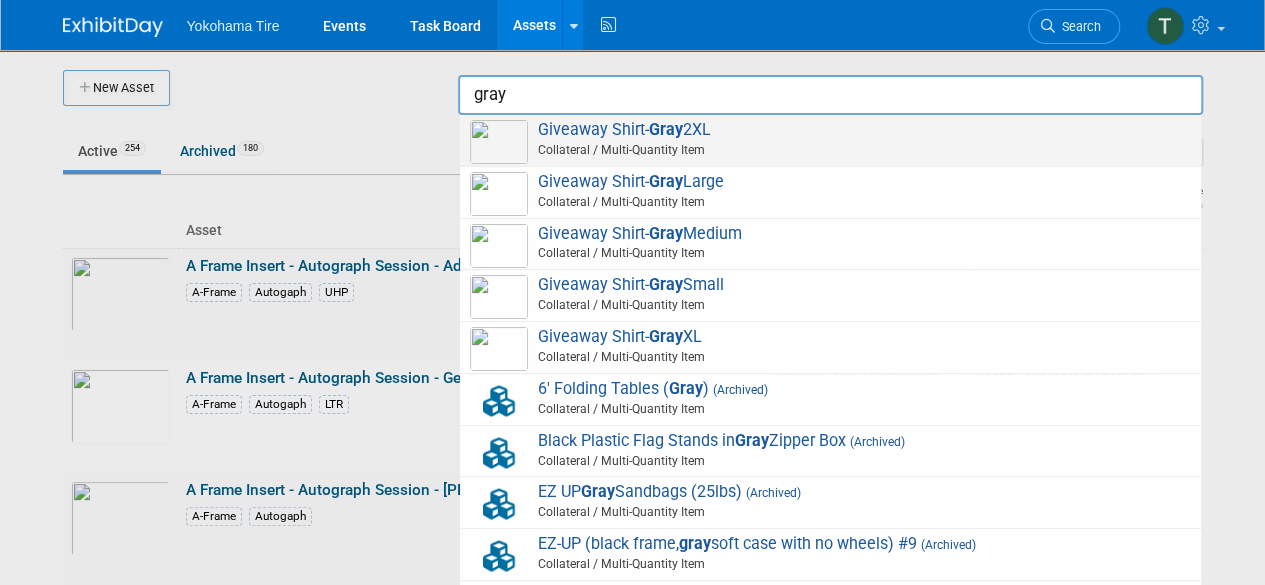 click on "Collateral / Multi-Quantity Item" at bounding box center [833, 150] 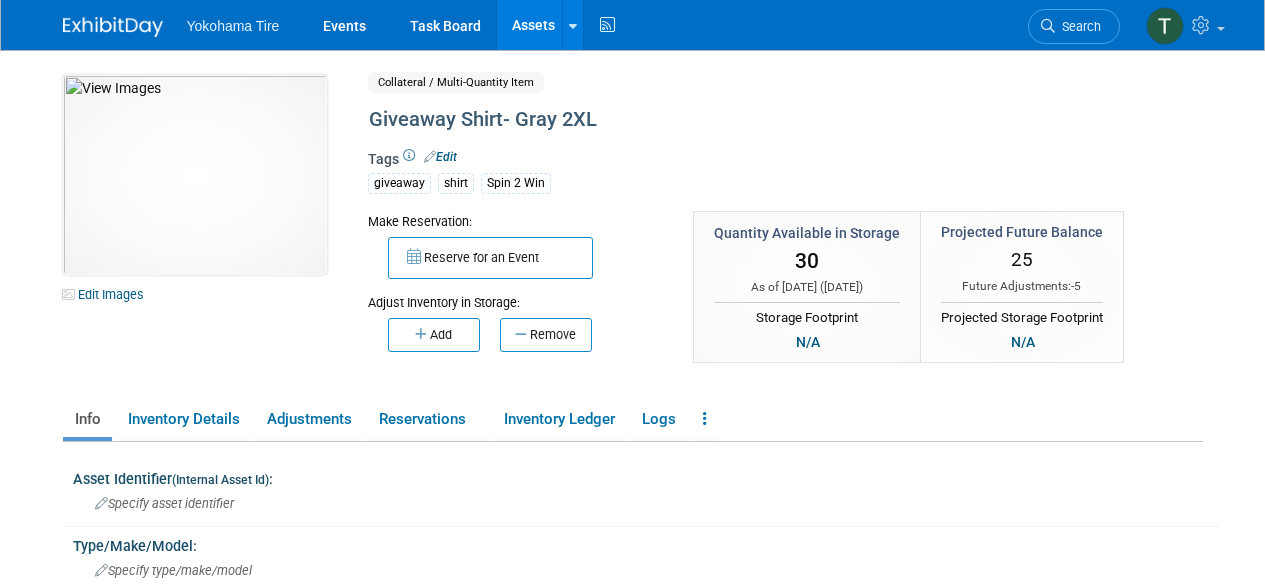 scroll, scrollTop: 0, scrollLeft: 0, axis: both 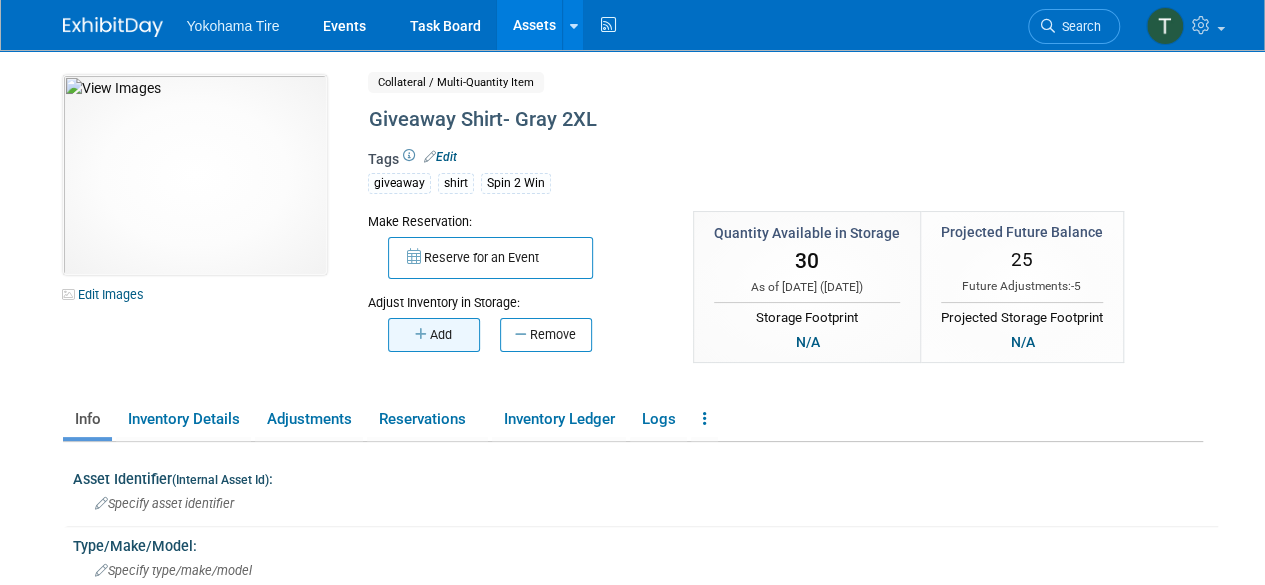 click on "Add" at bounding box center (434, 335) 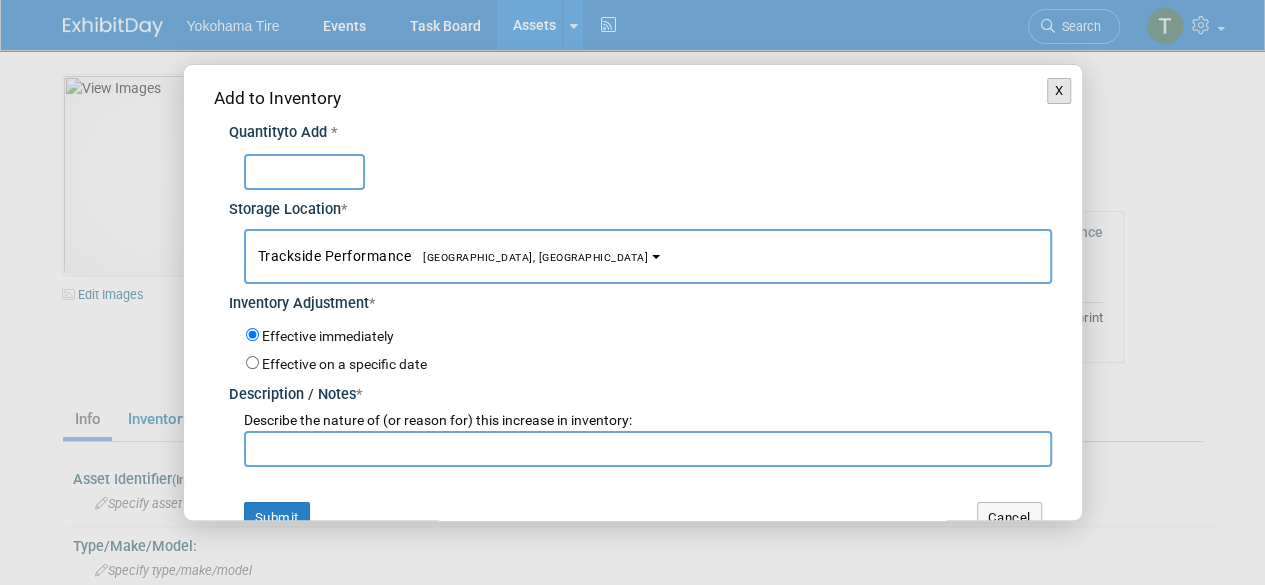 click on "X" at bounding box center [1059, 91] 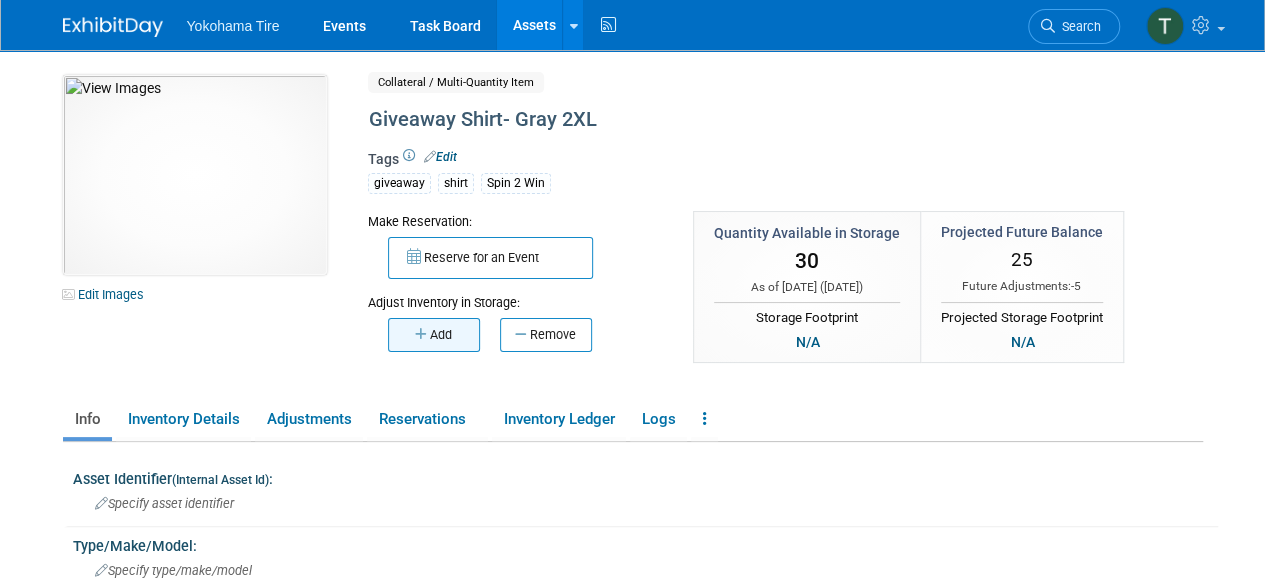 click on "Add" at bounding box center [434, 335] 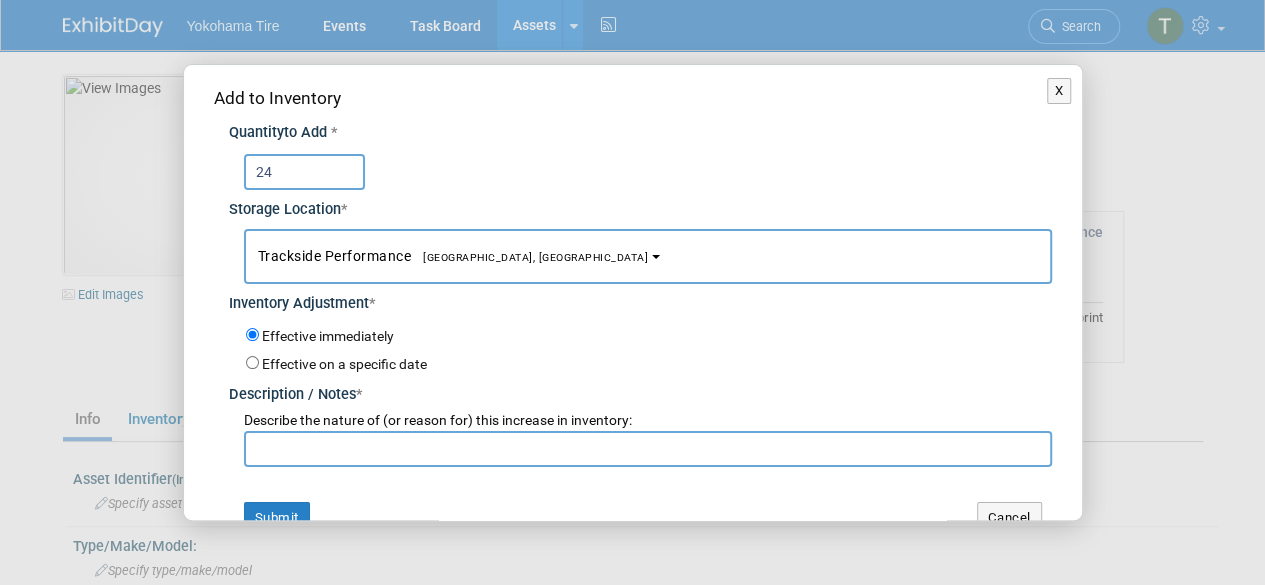 type on "24" 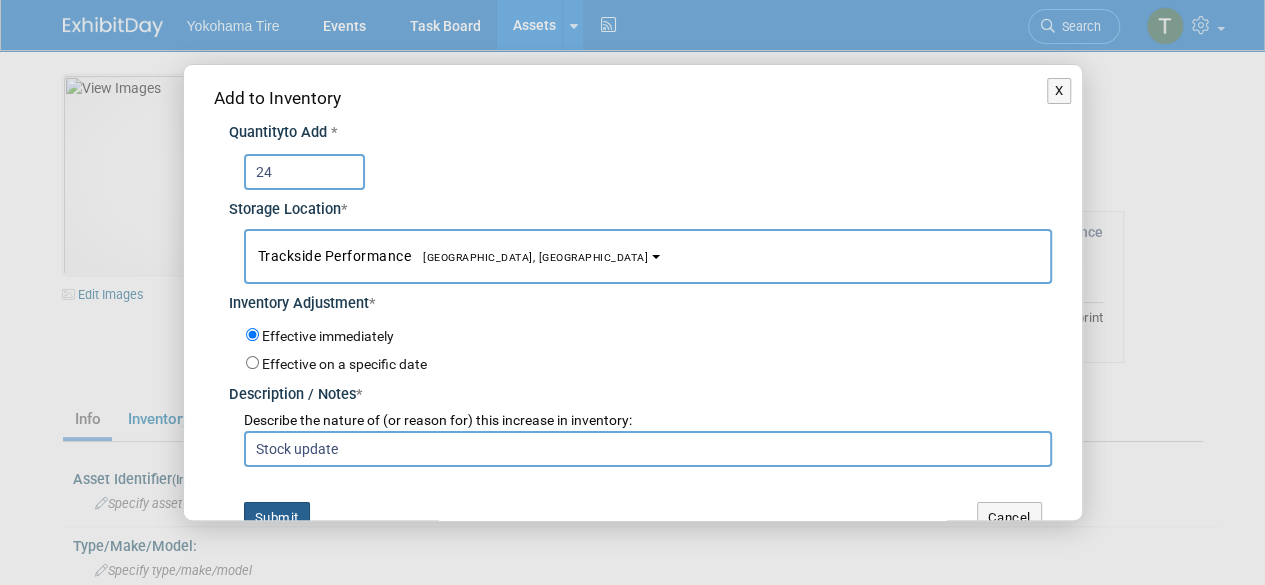 type on "Stock update" 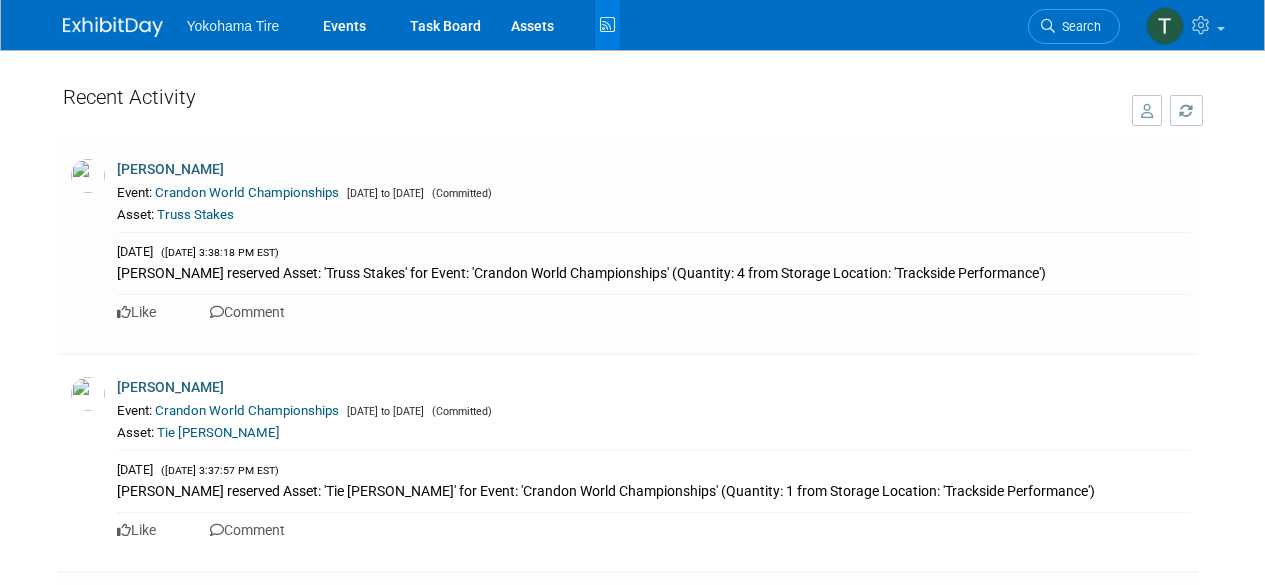 scroll, scrollTop: 6804, scrollLeft: 0, axis: vertical 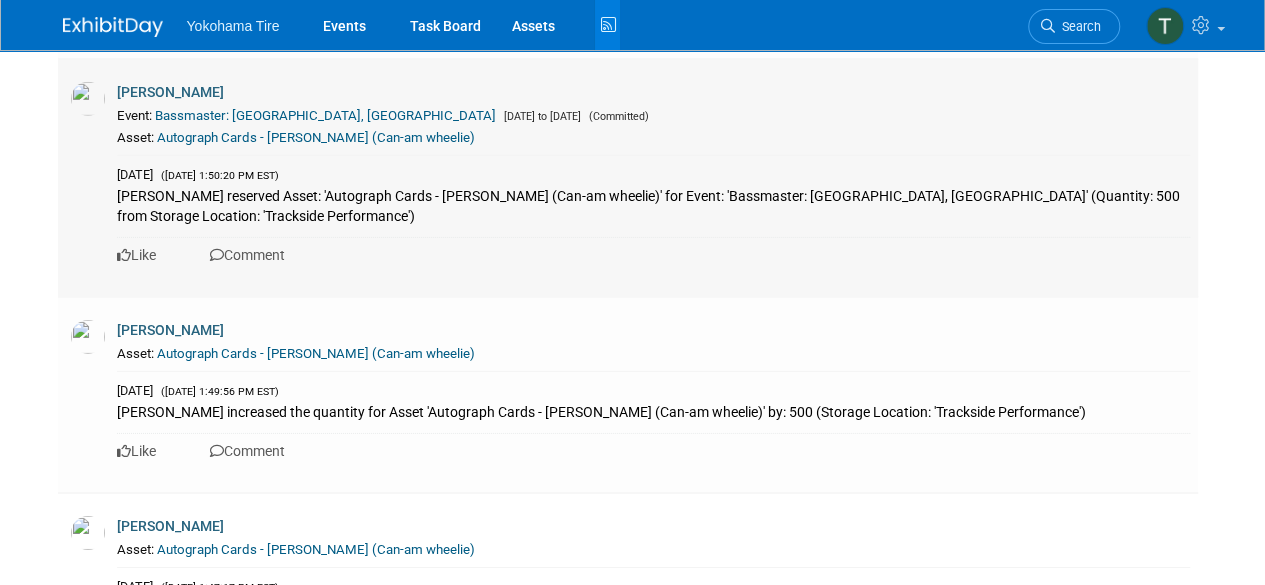 click on "[PERSON_NAME] reserved Asset: 'Autograph Cards - [PERSON_NAME] (Can-am wheelie)' for Event: 'Bassmaster: [GEOGRAPHIC_DATA], [GEOGRAPHIC_DATA]' (Quantity: 500 from Storage Location: 'Trackside Performance')" at bounding box center (653, 205) 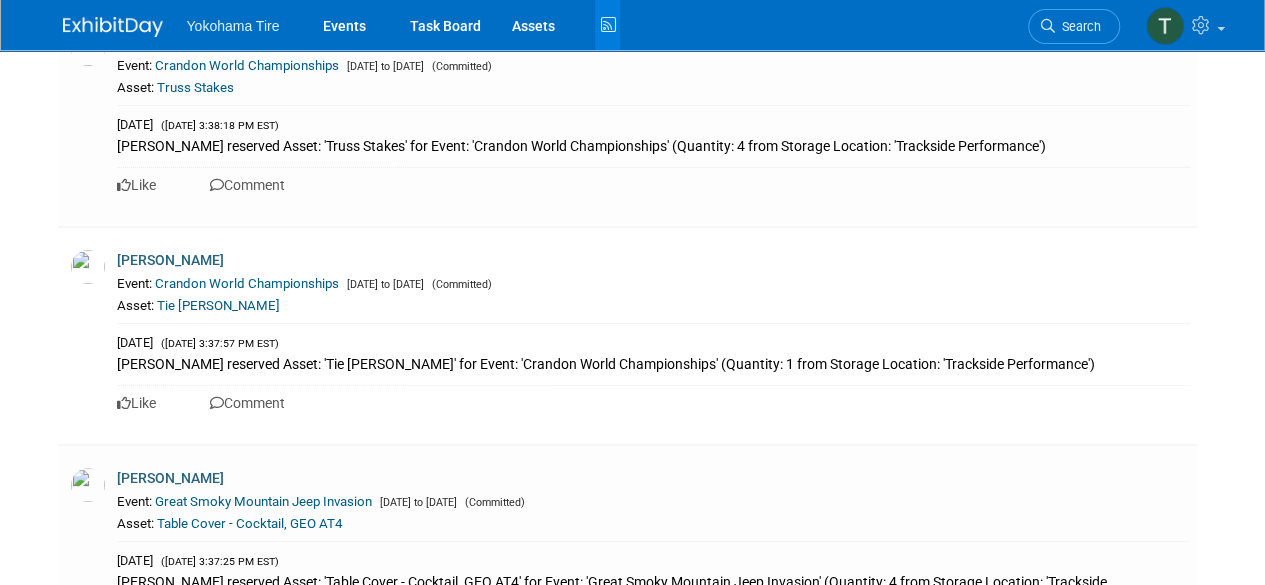 scroll, scrollTop: 0, scrollLeft: 0, axis: both 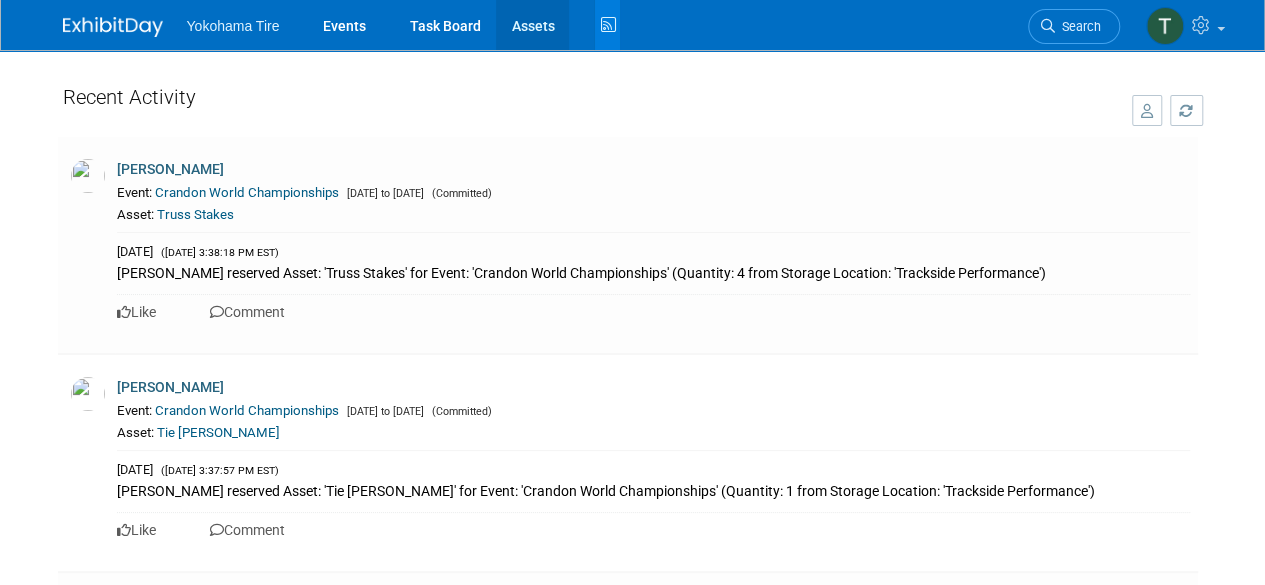 click on "Assets" at bounding box center (532, 25) 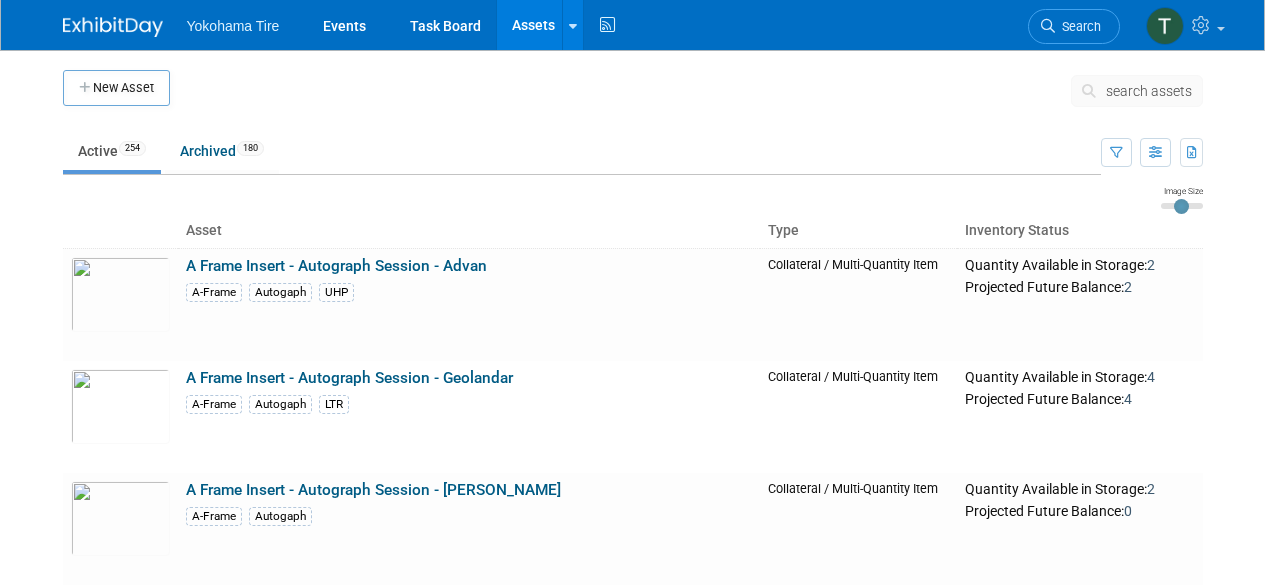 scroll, scrollTop: 0, scrollLeft: 0, axis: both 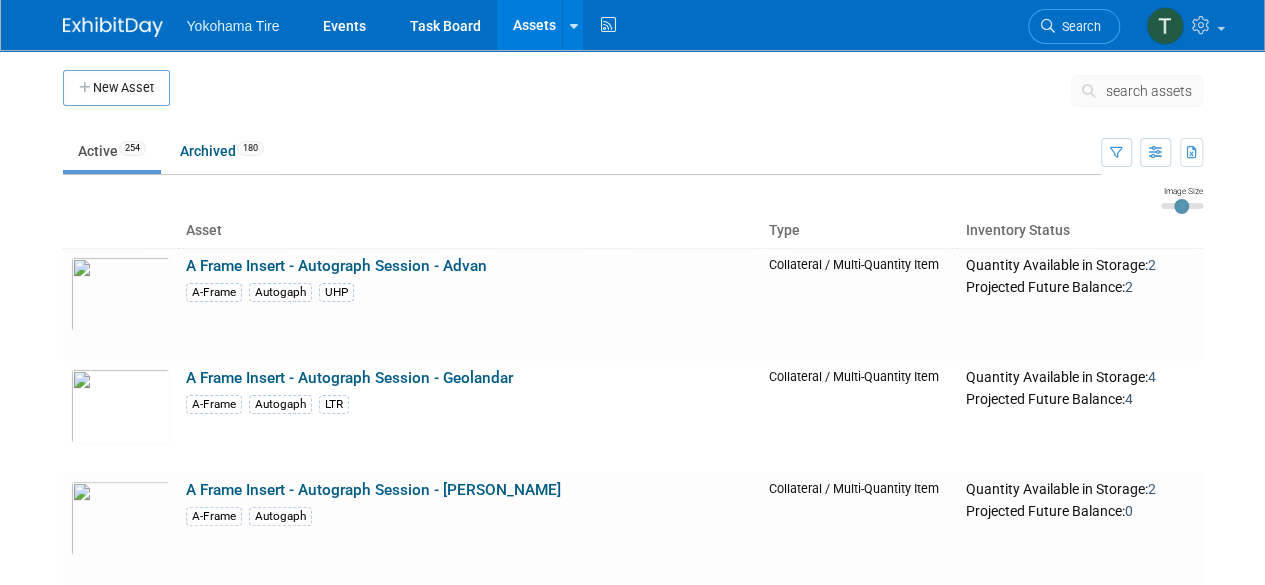 click on "search assets" at bounding box center [1149, 91] 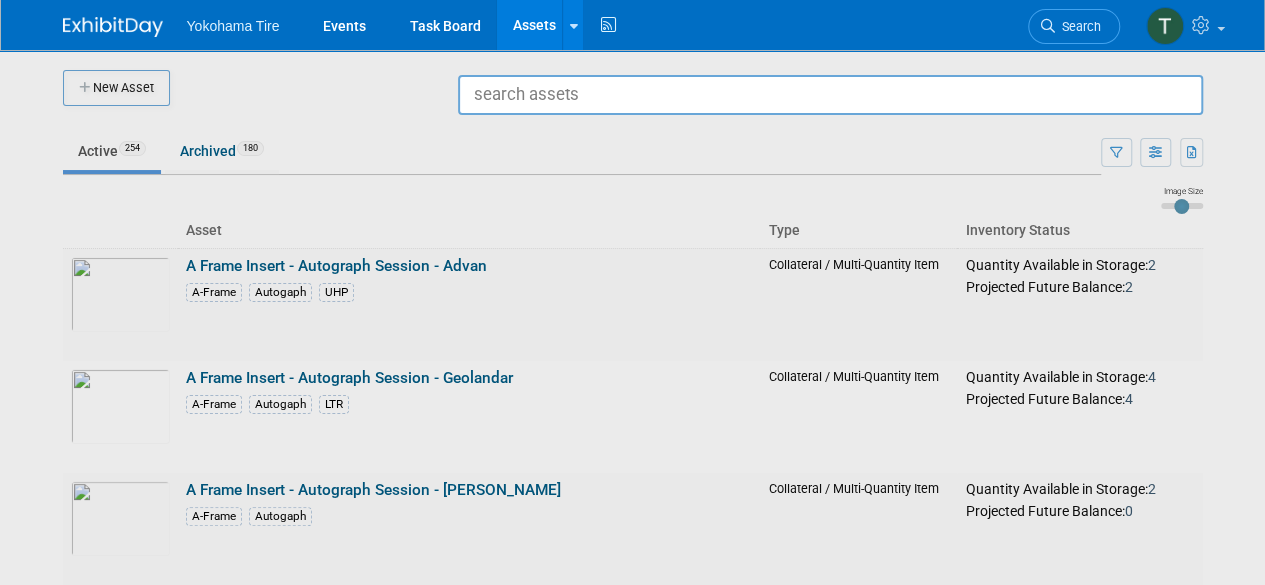 click at bounding box center [633, 292] 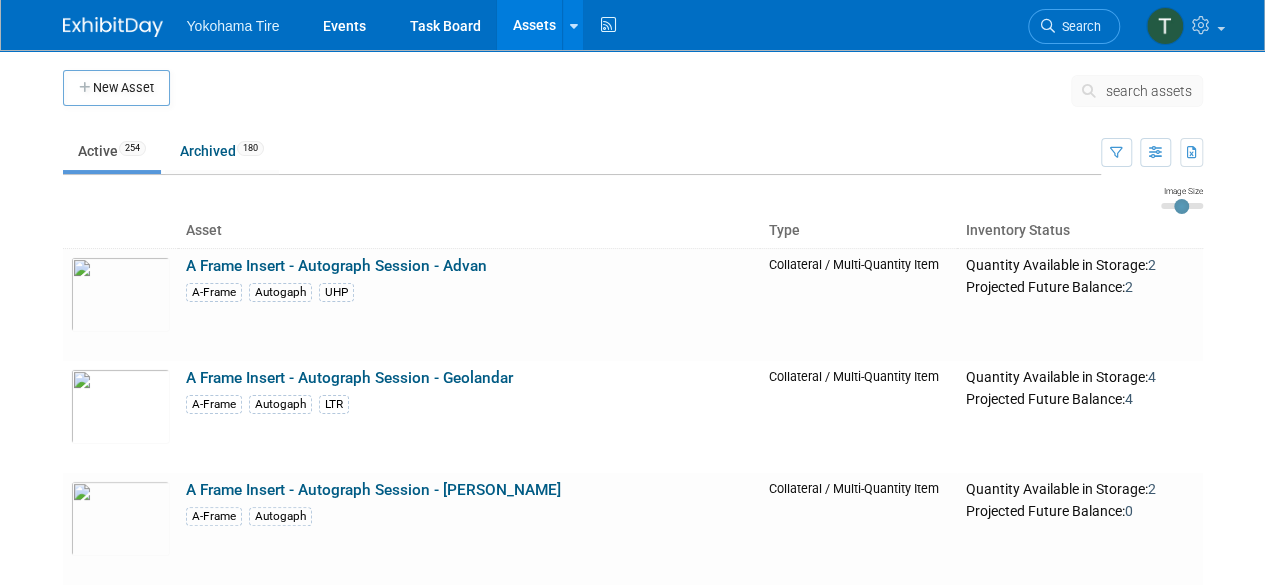 click on "search assets" at bounding box center (1149, 91) 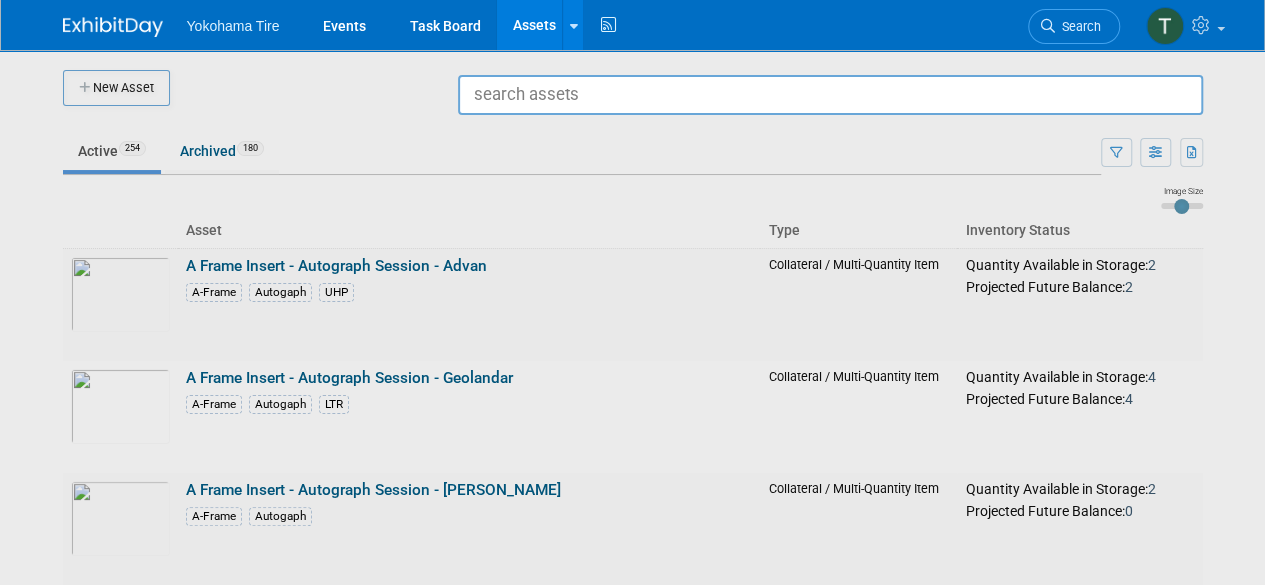 drag, startPoint x: 917, startPoint y: 35, endPoint x: 890, endPoint y: 39, distance: 27.294687 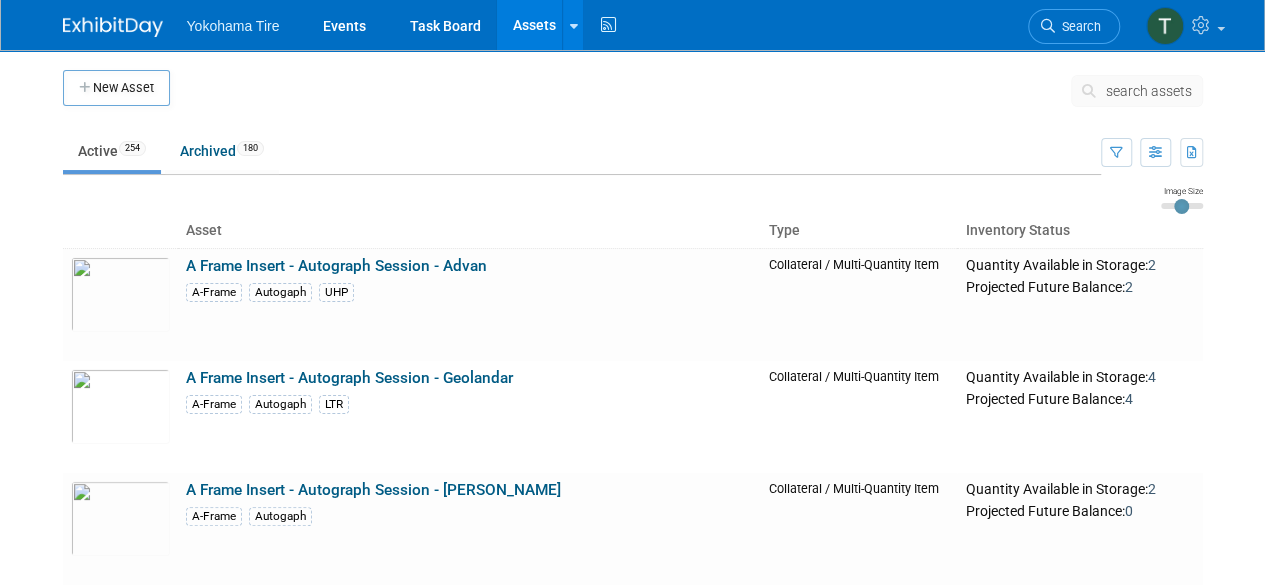 click on "Yokohama Tire
Events
Task Board
Assets
New Asset
Search Assets
Bulk Upload Assets
Storage Locations
Activity Feed
My Account
My Profile & Preferences
Sync to External Calendar...
Refer & Earn
Contact us
Sign out
Search" at bounding box center (633, 25) 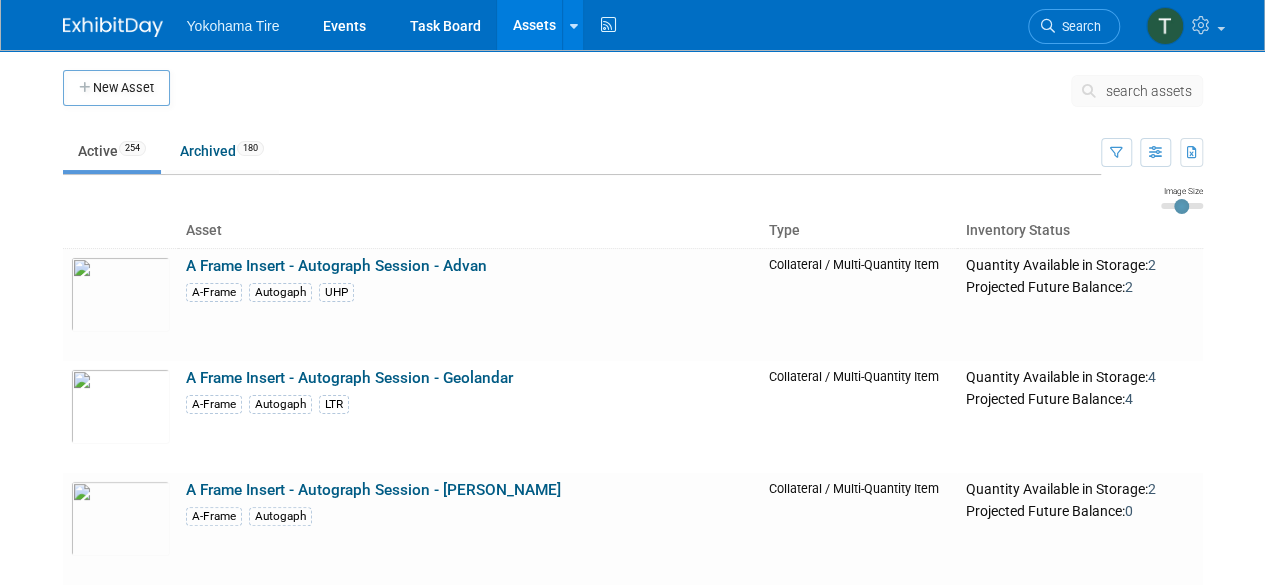 click on "Assets" at bounding box center (533, 25) 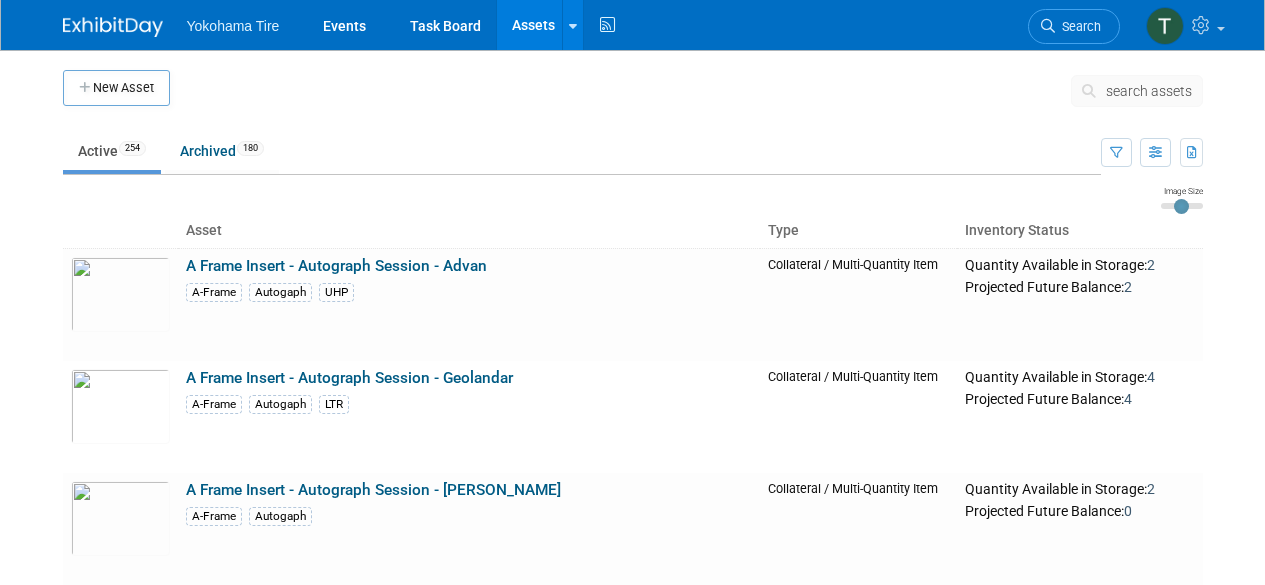 scroll, scrollTop: 0, scrollLeft: 0, axis: both 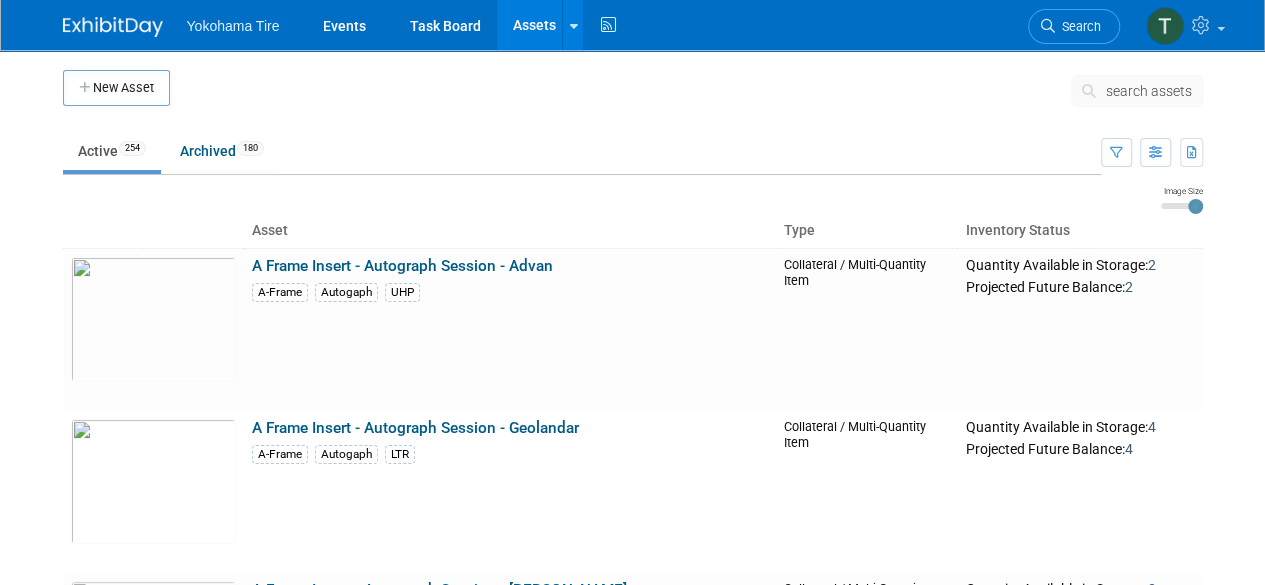drag, startPoint x: 1178, startPoint y: 204, endPoint x: 1240, endPoint y: 216, distance: 63.15061 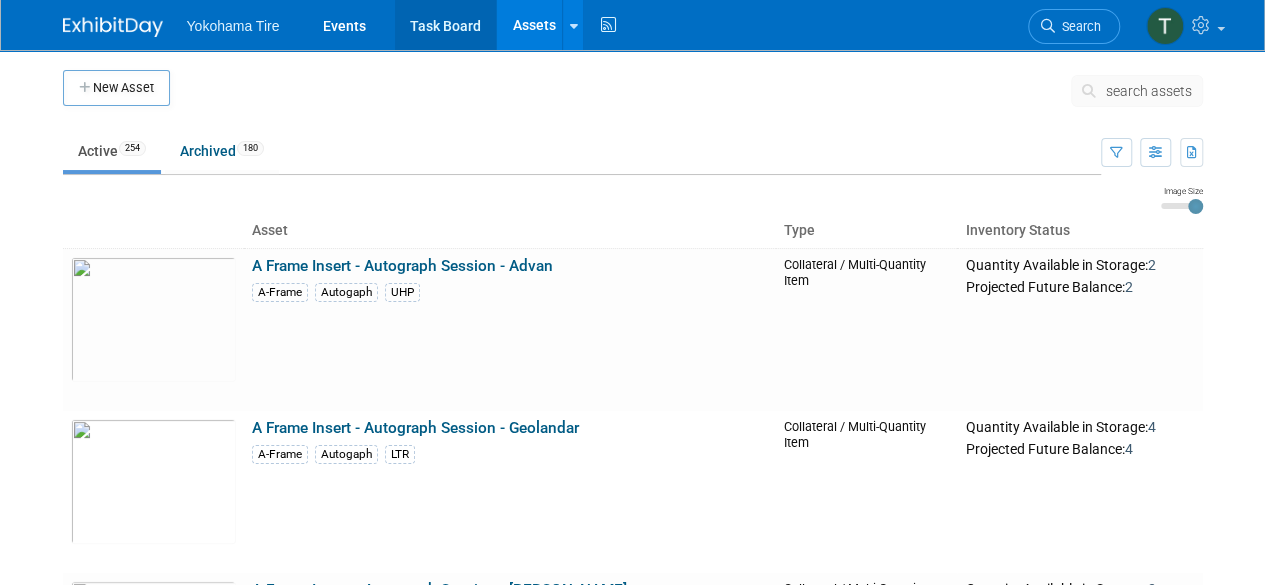 click on "Task Board" at bounding box center (445, 25) 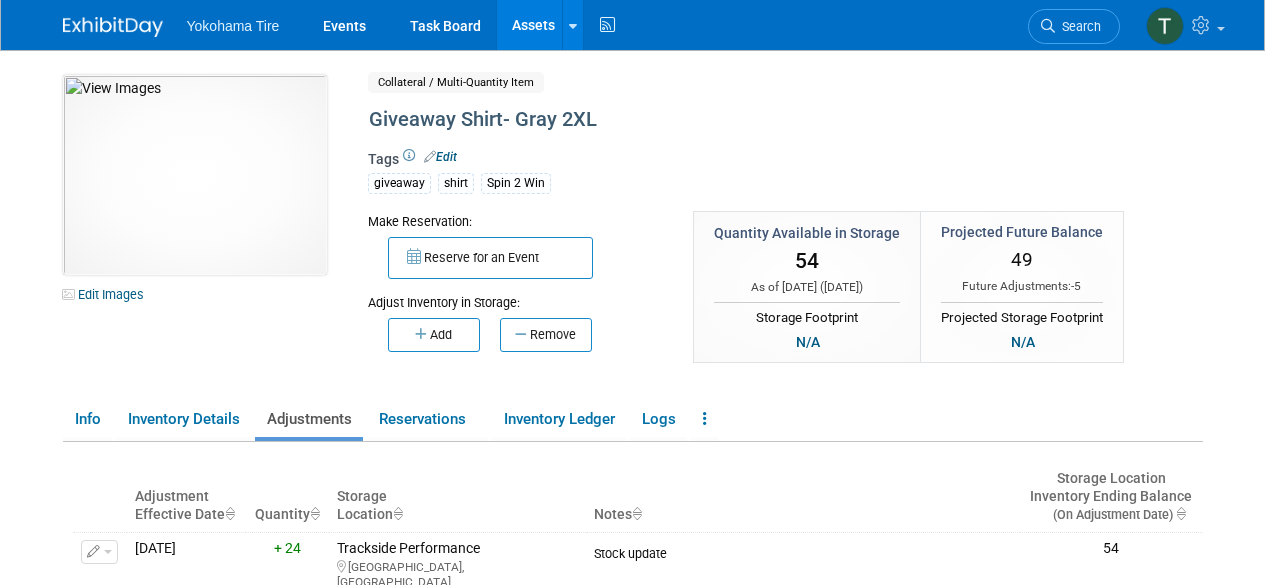 scroll, scrollTop: 0, scrollLeft: 0, axis: both 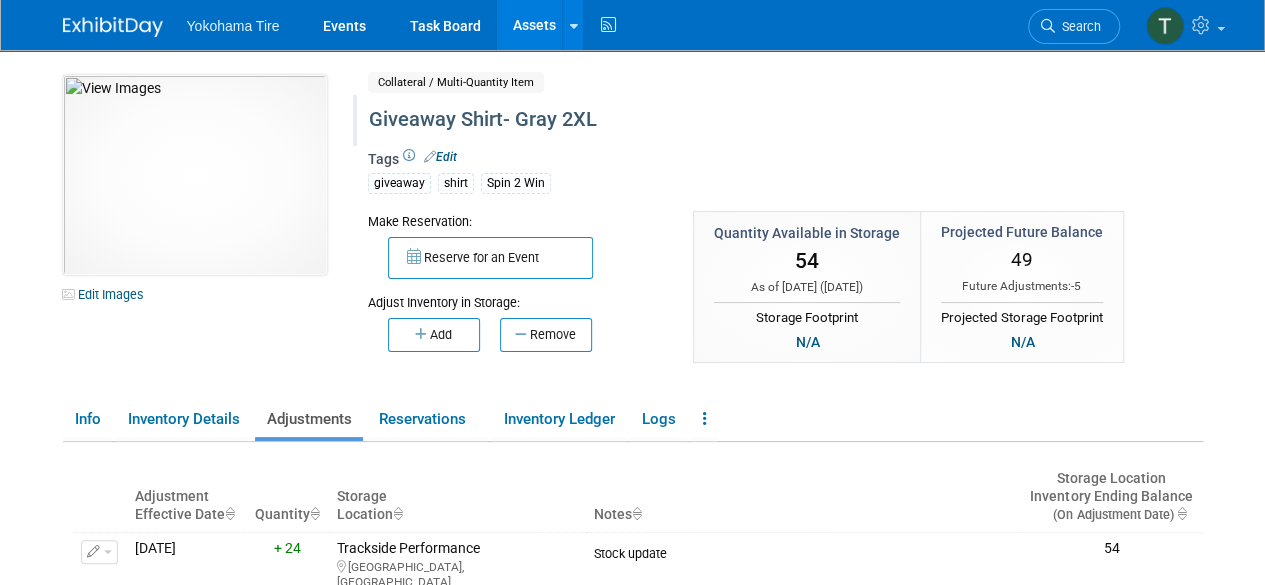 click on "Giveaway Shirt- Gray 2XL" at bounding box center (740, 120) 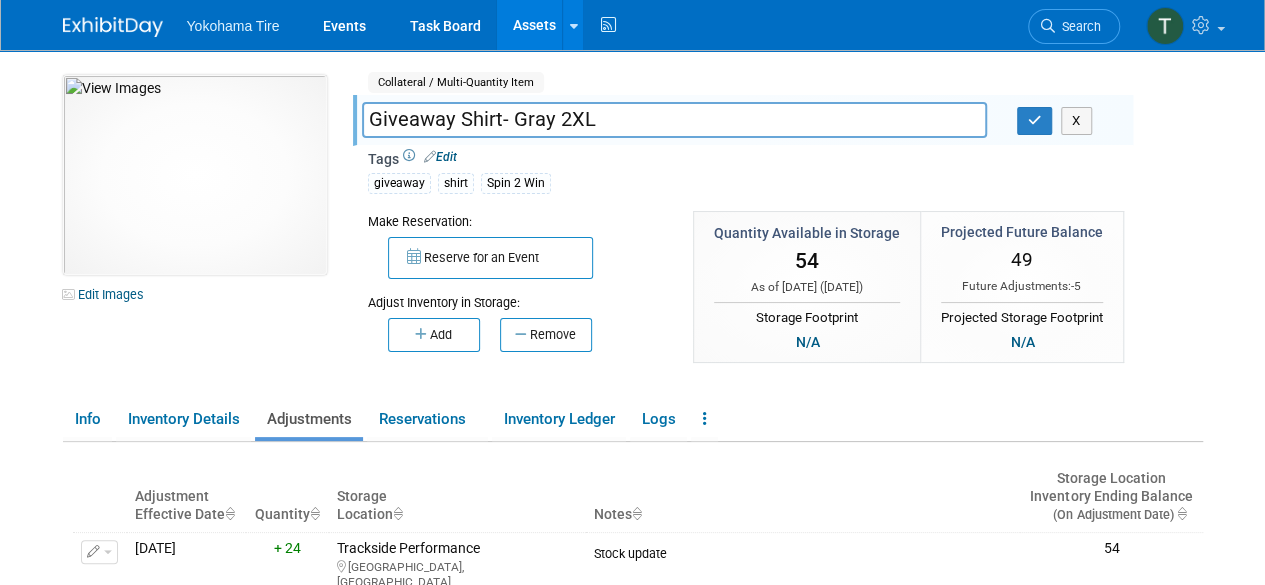 click on "Giveaway Shirt- Gray 2XL" at bounding box center [674, 119] 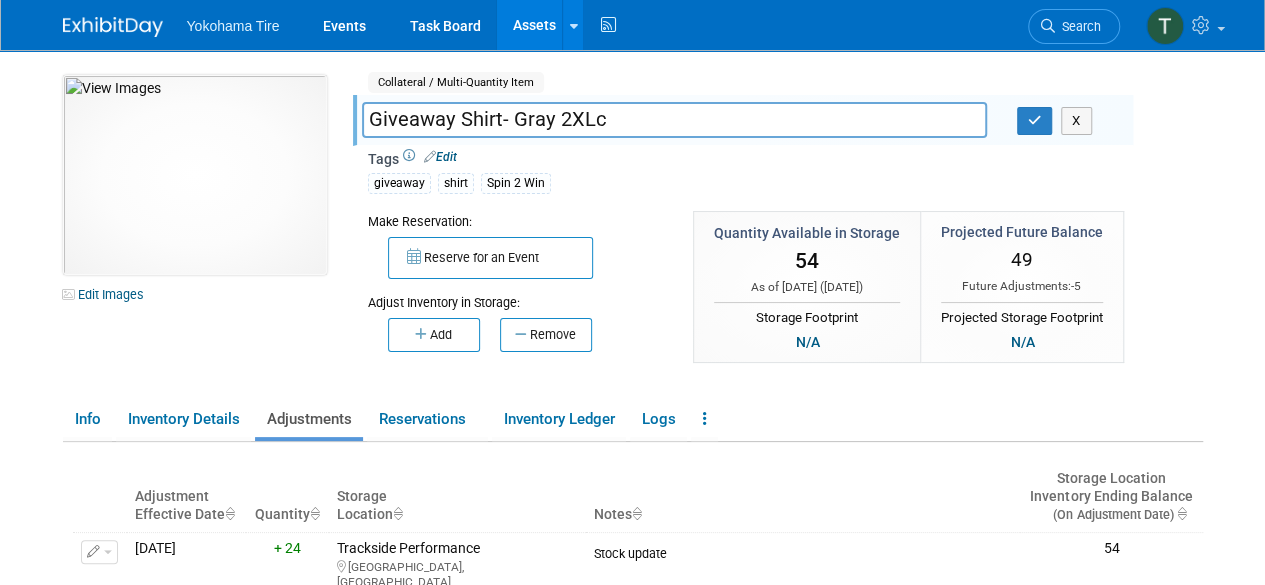 type on "Giveaway Shirt- Gray 2XL" 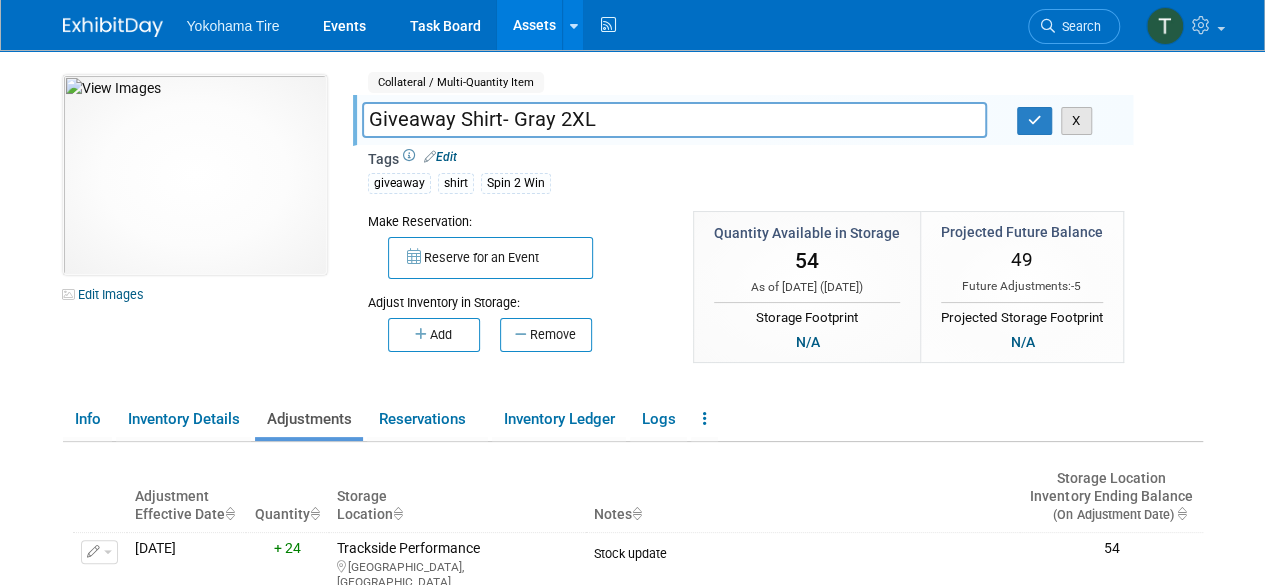 click on "X" at bounding box center [1076, 121] 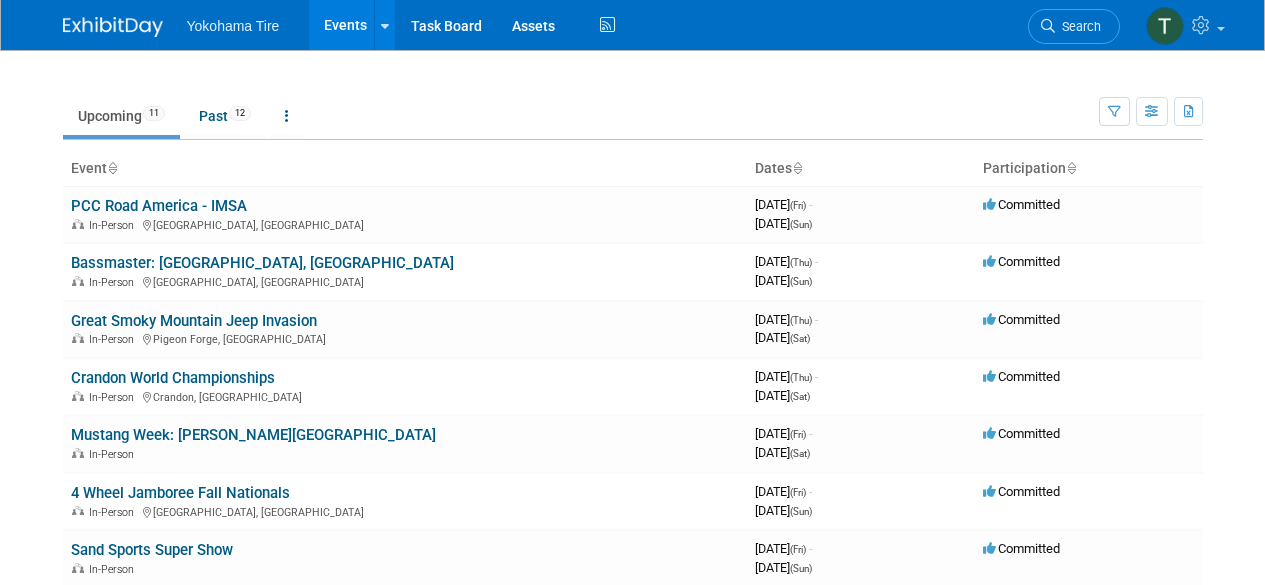 scroll, scrollTop: 0, scrollLeft: 0, axis: both 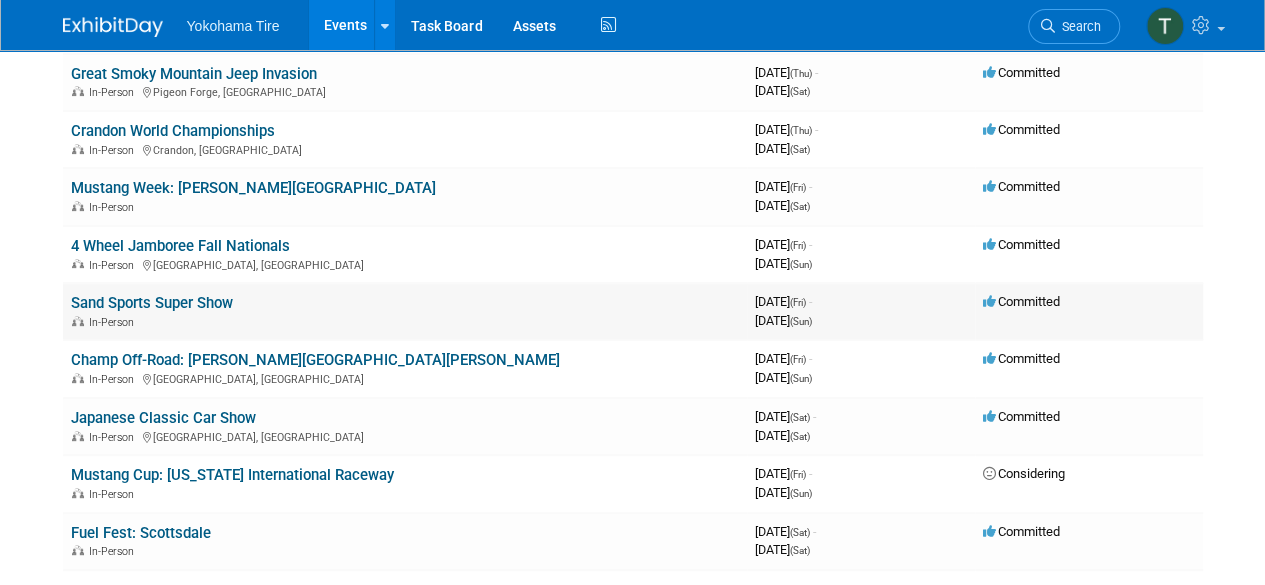 click on "Sand Sports Super Show" at bounding box center (152, 303) 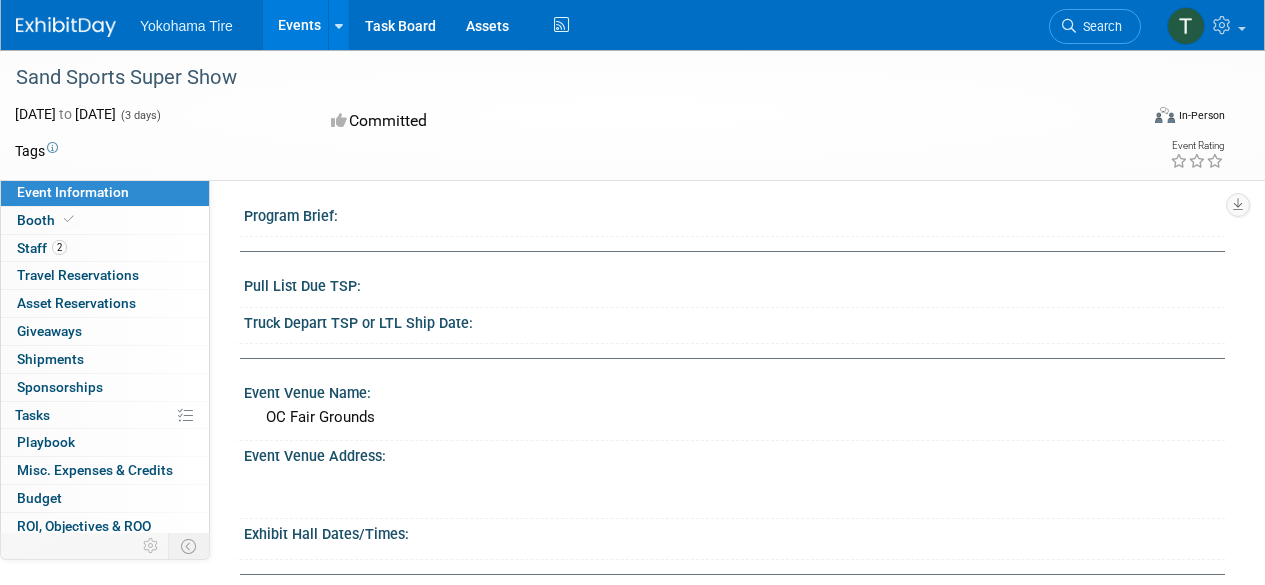 scroll, scrollTop: 0, scrollLeft: 0, axis: both 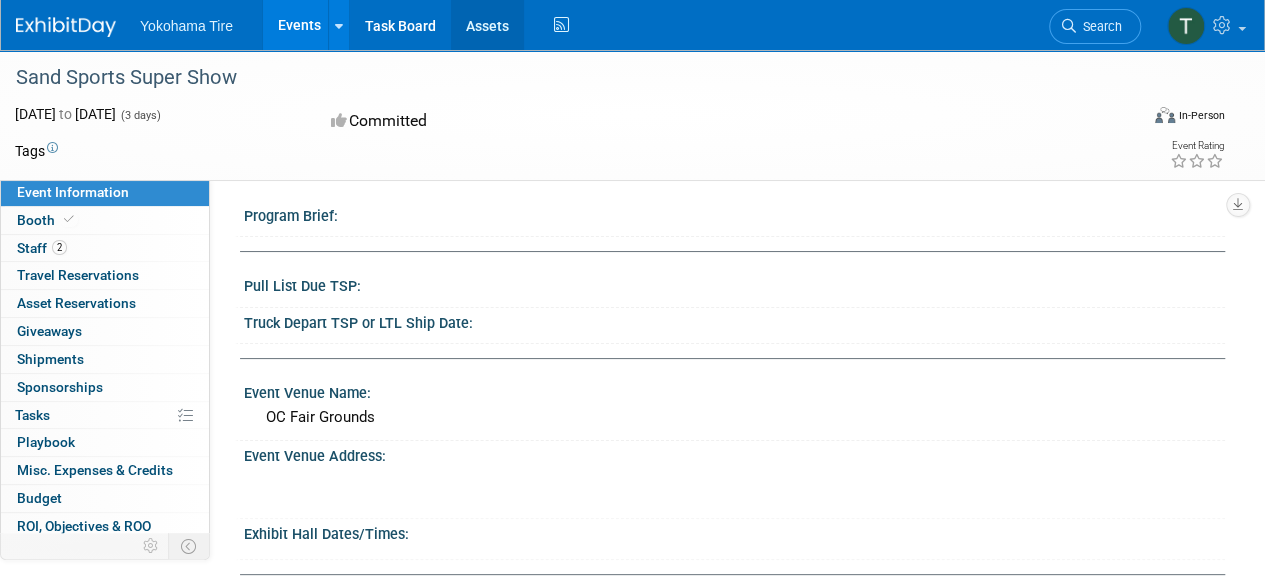 click on "Assets" at bounding box center [487, 25] 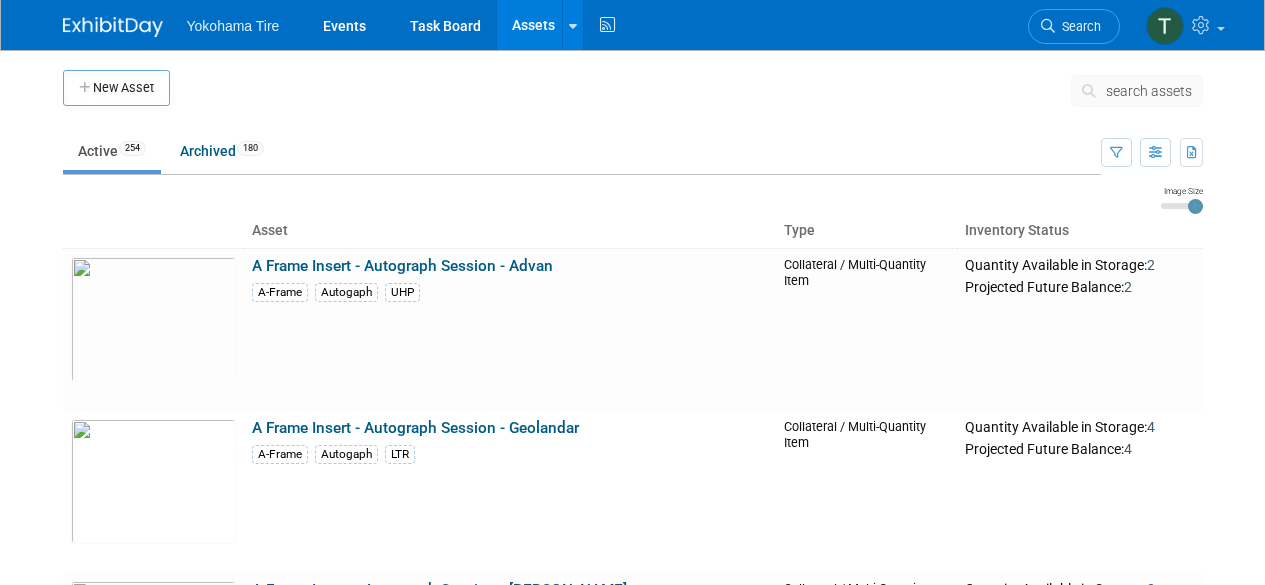scroll, scrollTop: 0, scrollLeft: 0, axis: both 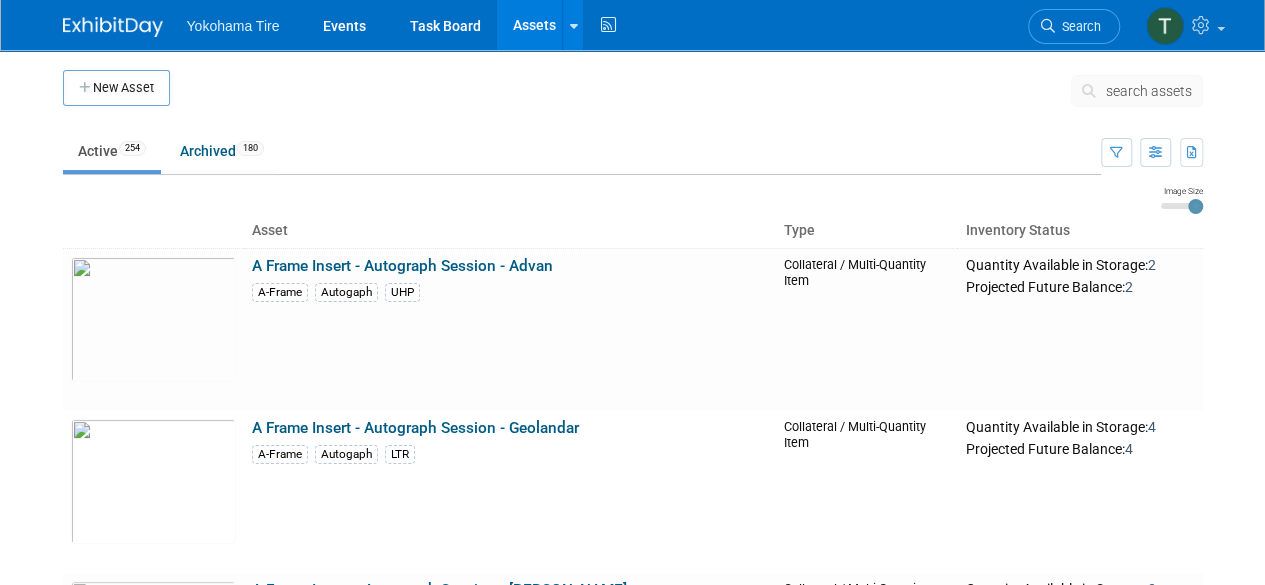 click on "Yokohama Tire" at bounding box center [233, 26] 